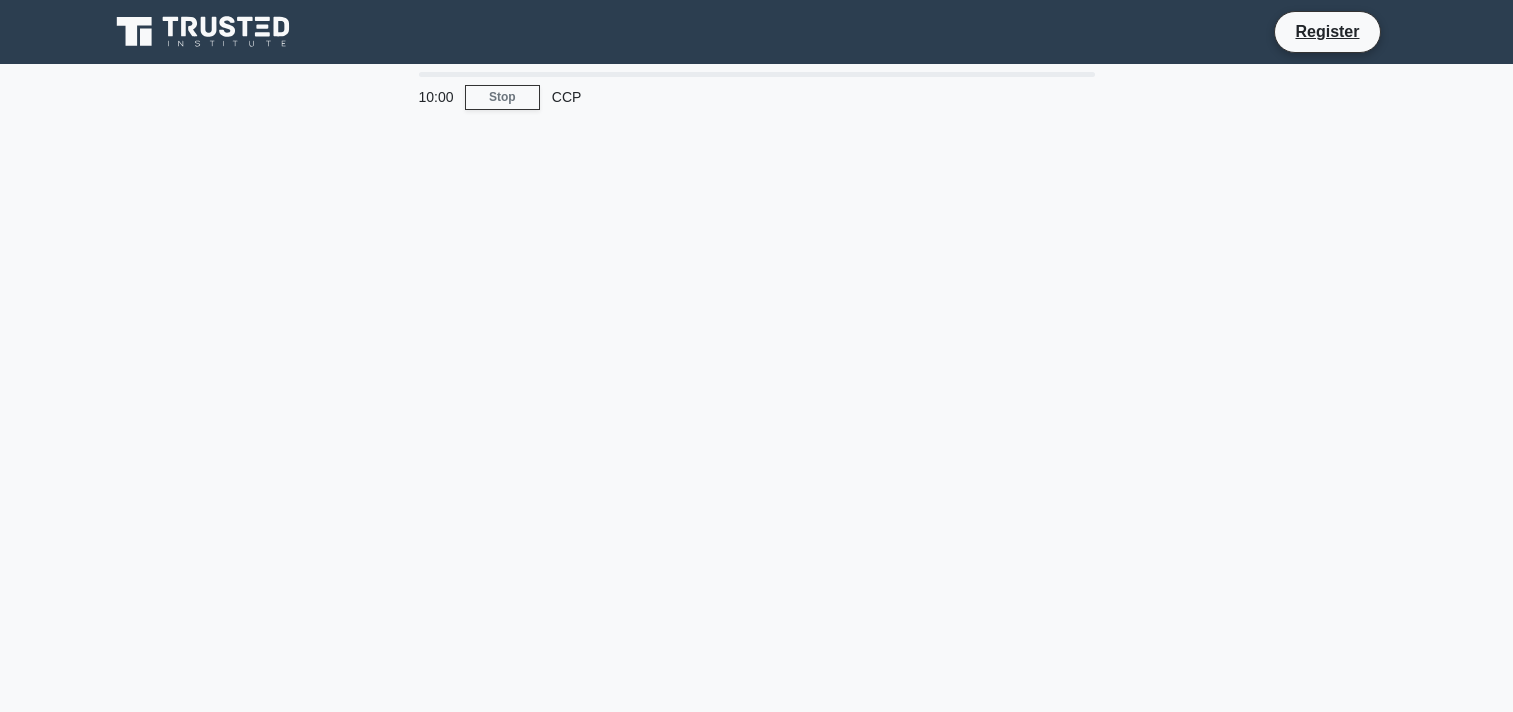 scroll, scrollTop: 0, scrollLeft: 0, axis: both 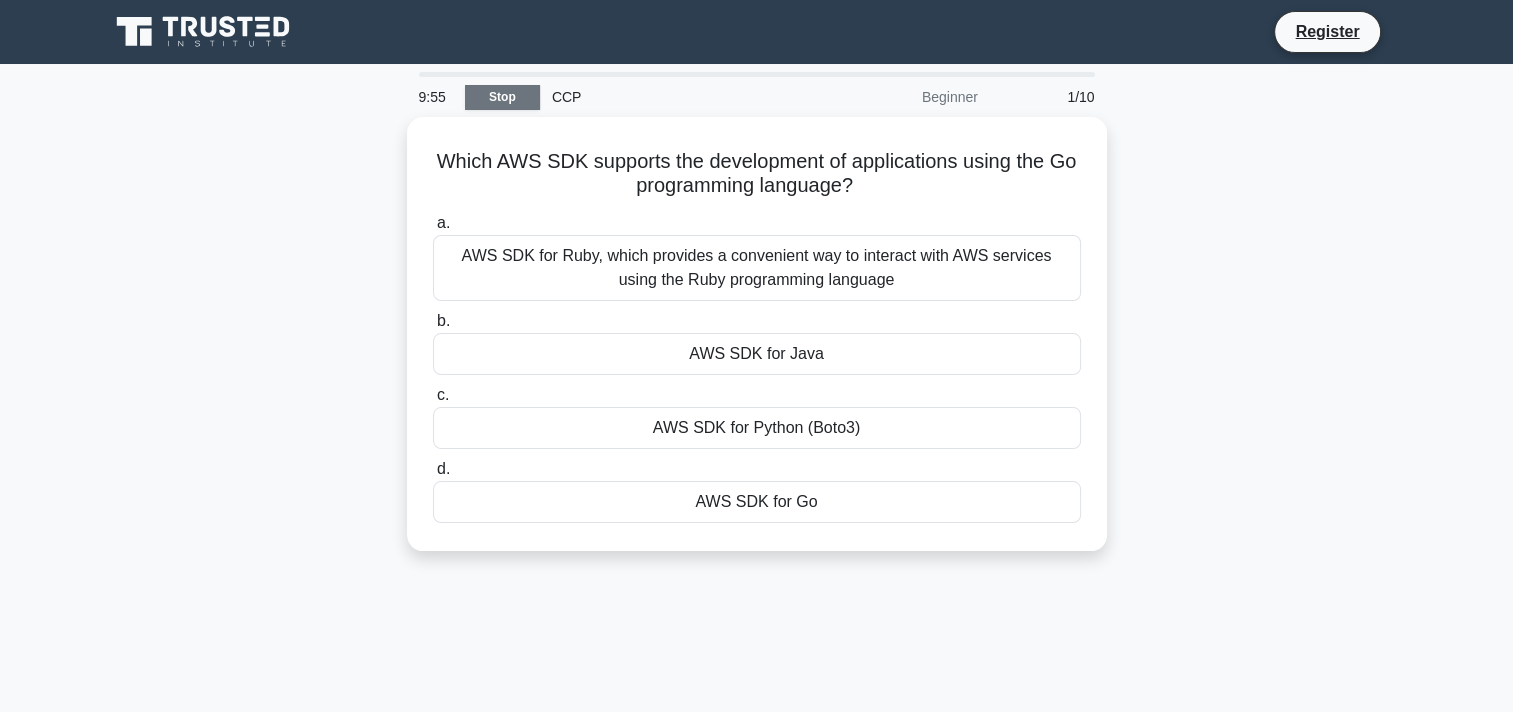click on "Stop" at bounding box center (502, 97) 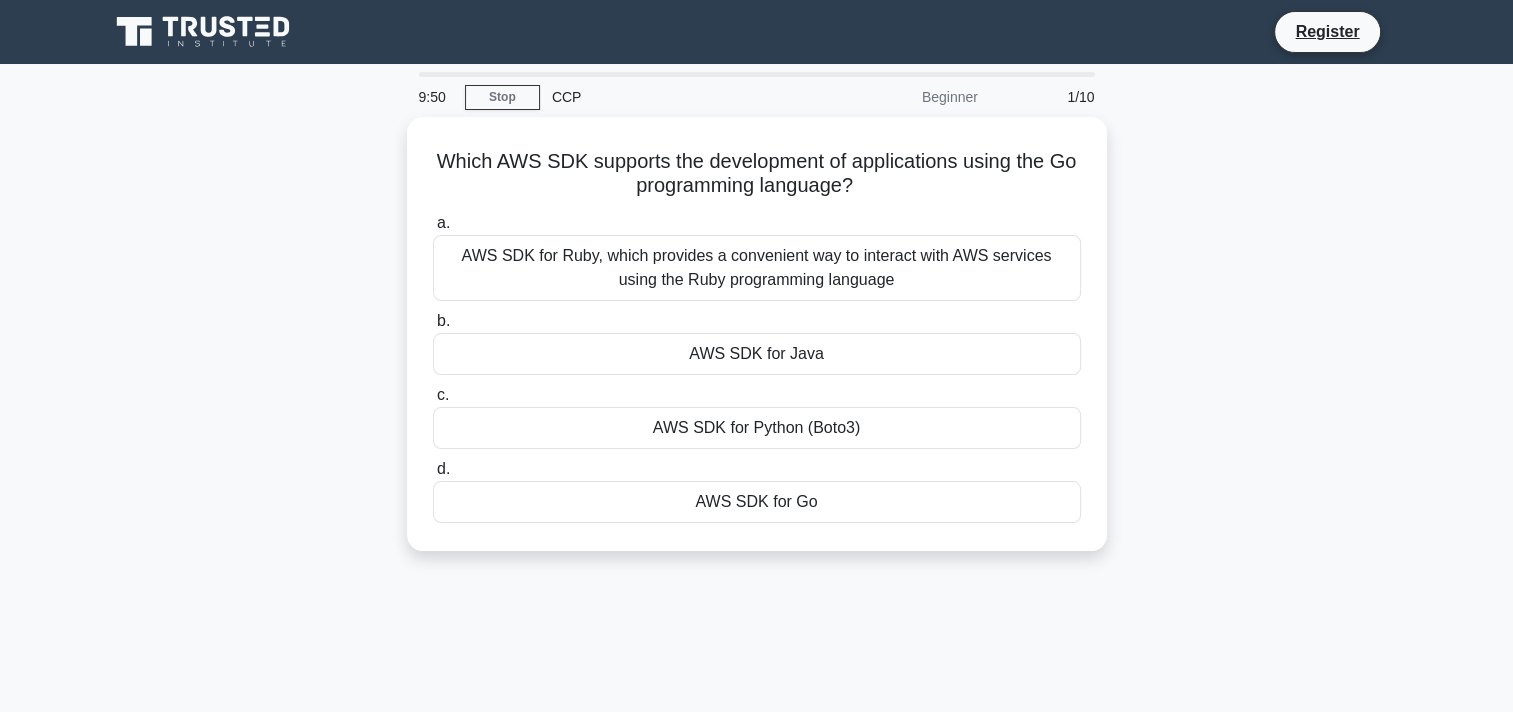 click on "Beginner" at bounding box center (902, 97) 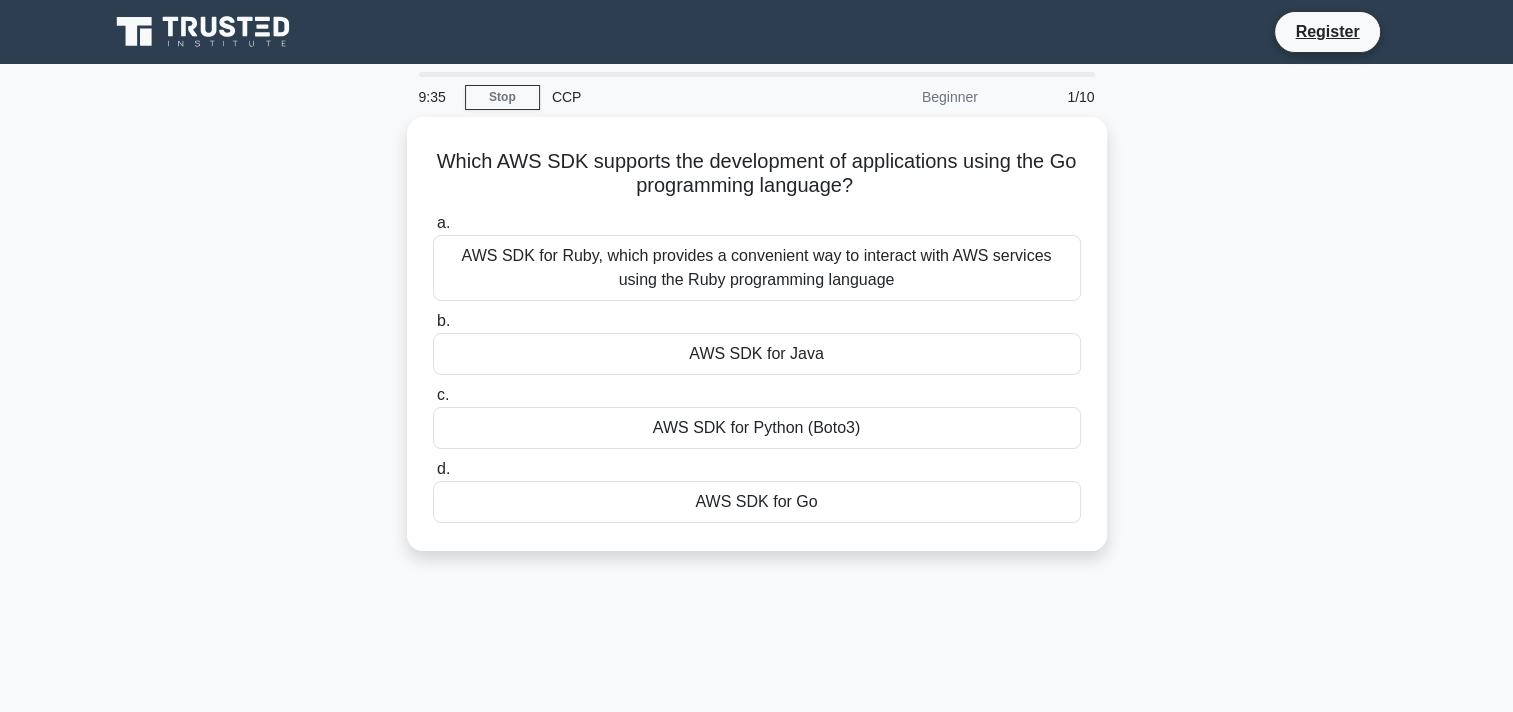drag, startPoint x: 797, startPoint y: 540, endPoint x: 962, endPoint y: 755, distance: 271.0166 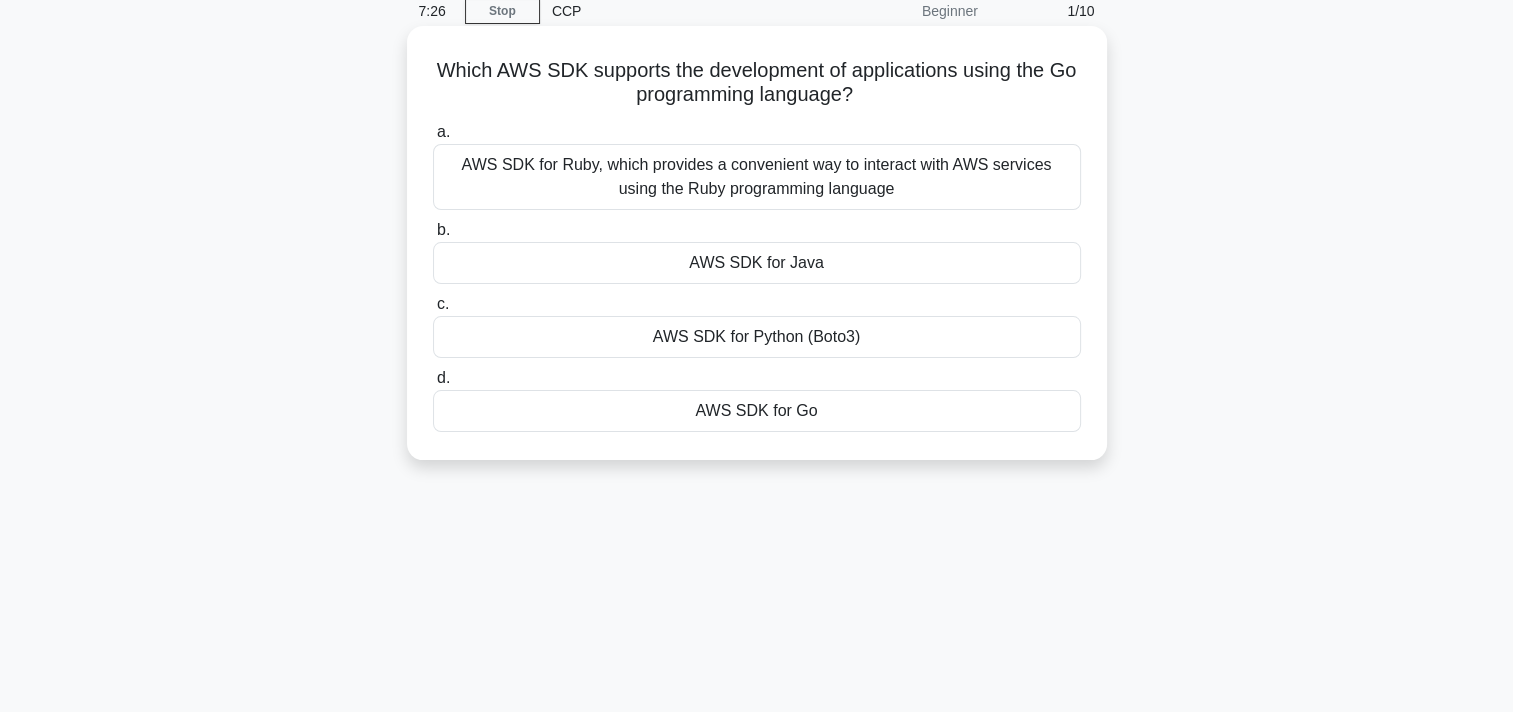 scroll, scrollTop: 0, scrollLeft: 0, axis: both 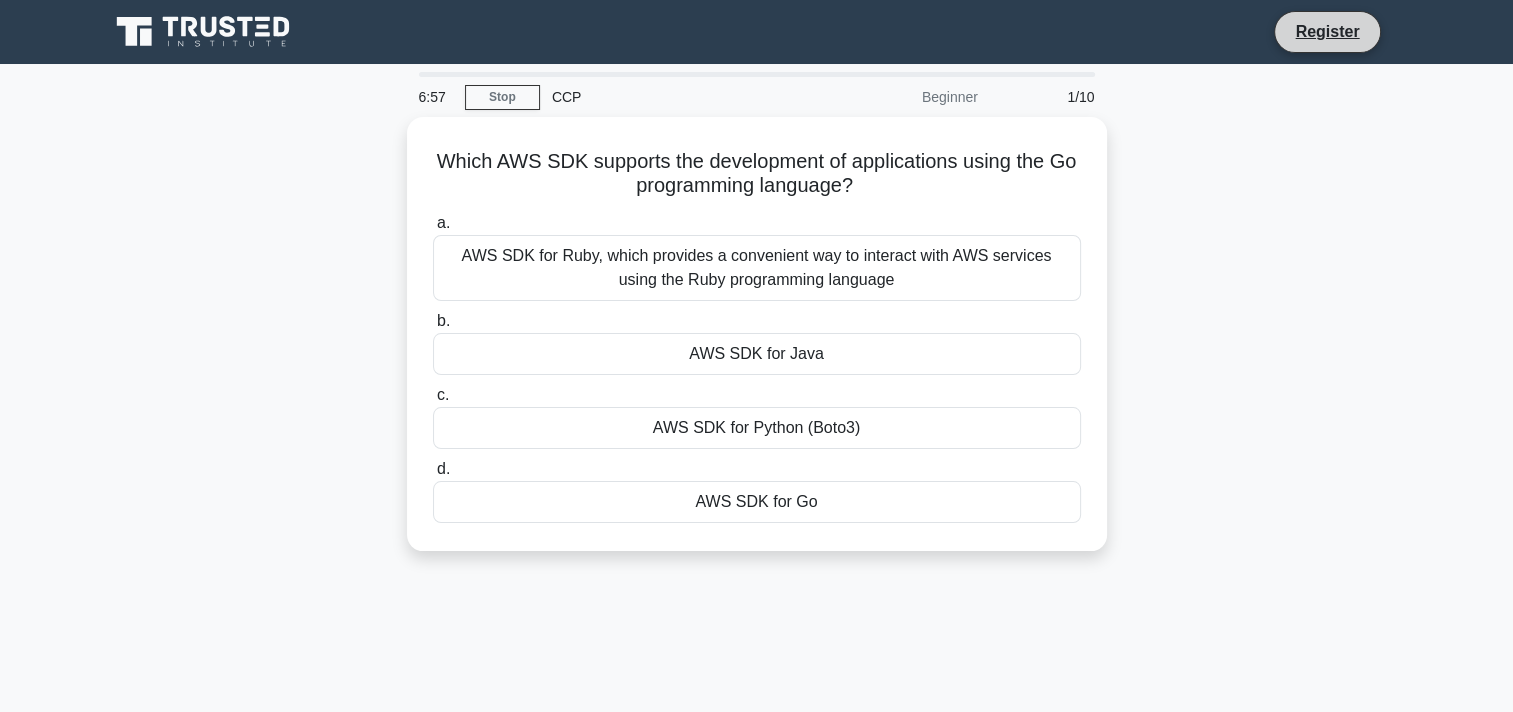 click on "Register" at bounding box center (1327, 32) 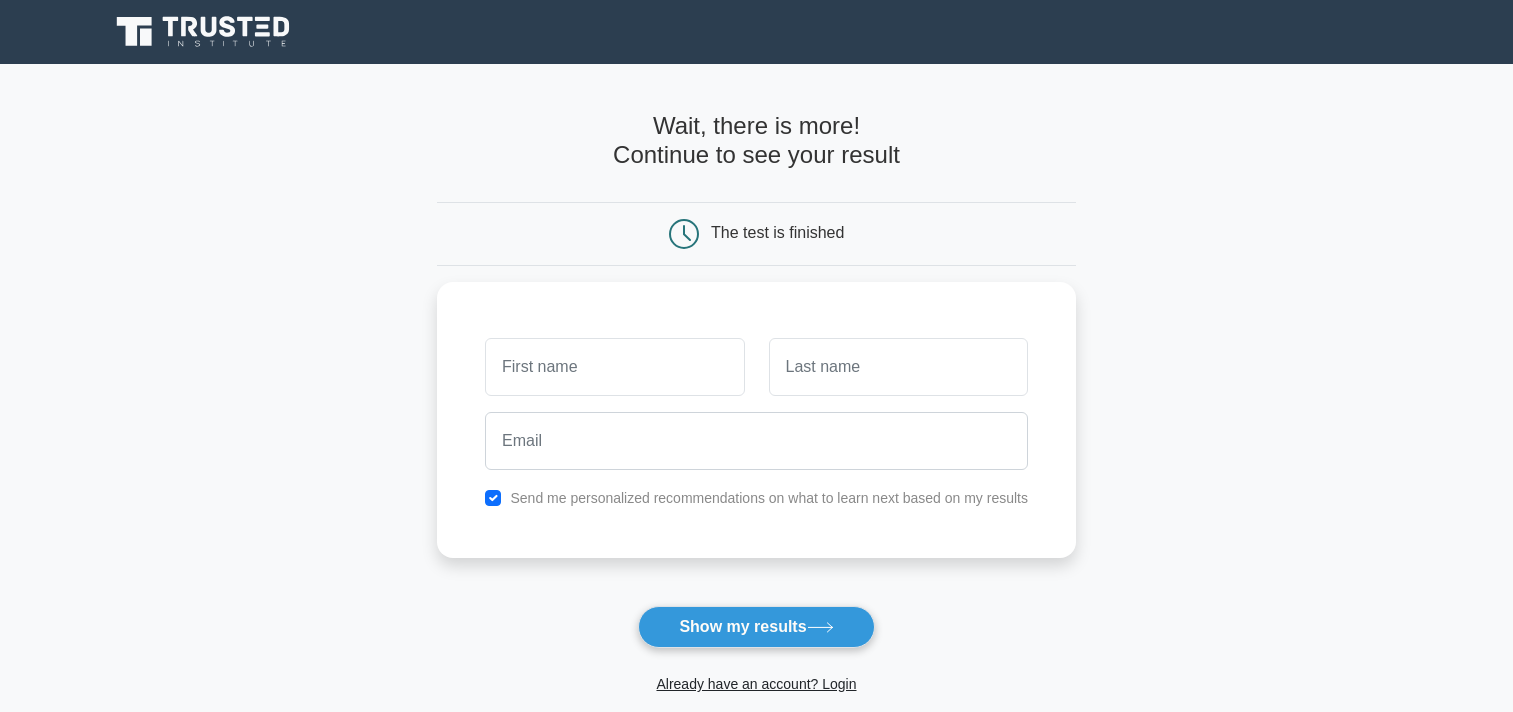 scroll, scrollTop: 0, scrollLeft: 0, axis: both 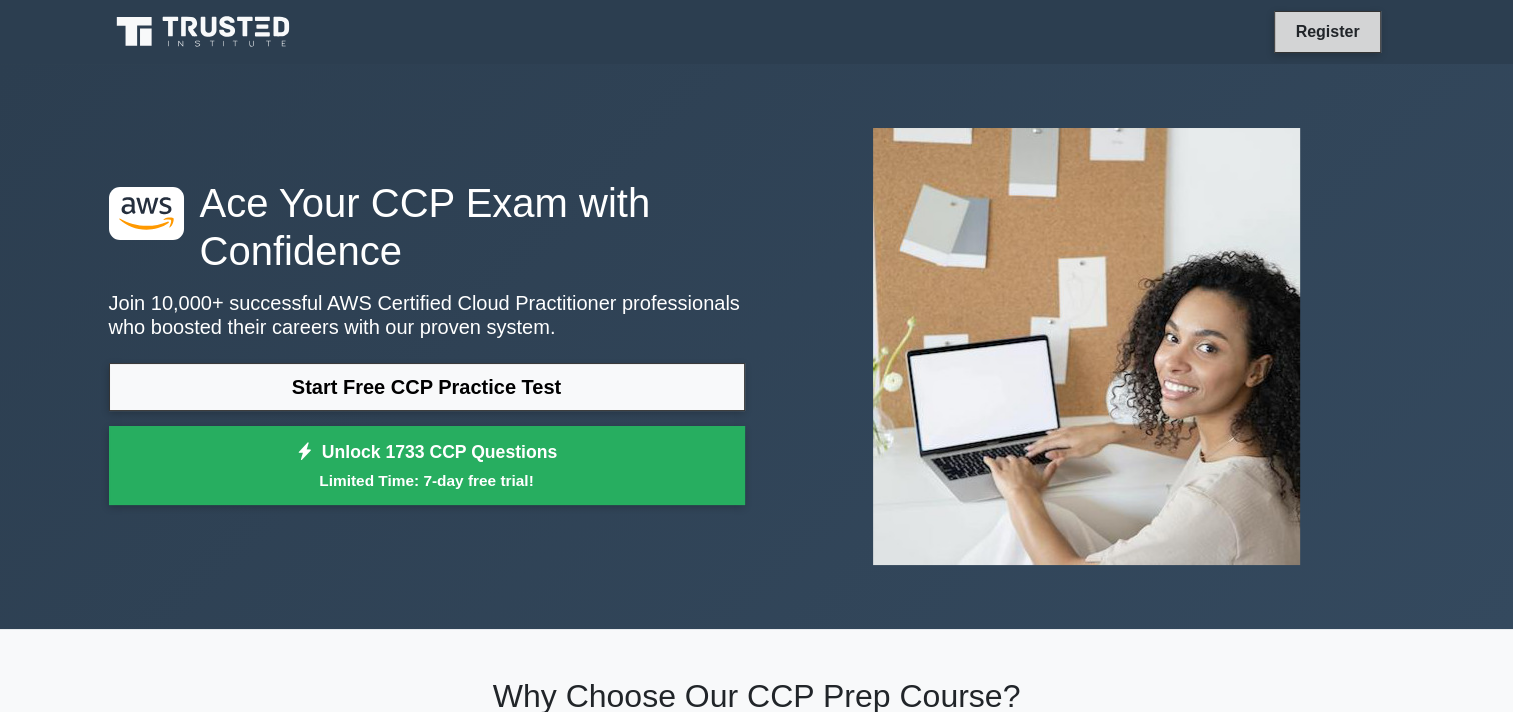 click on "Register" at bounding box center [1327, 31] 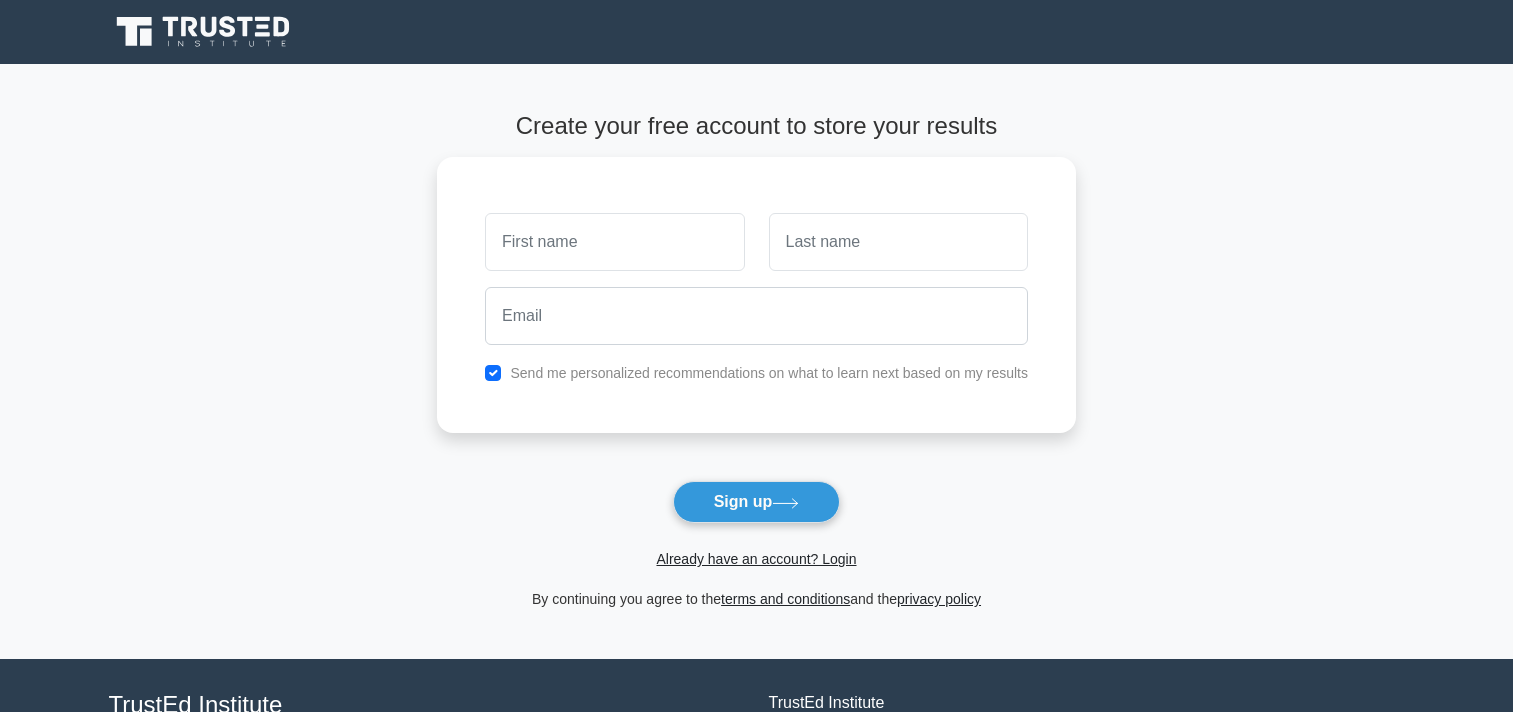 scroll, scrollTop: 0, scrollLeft: 0, axis: both 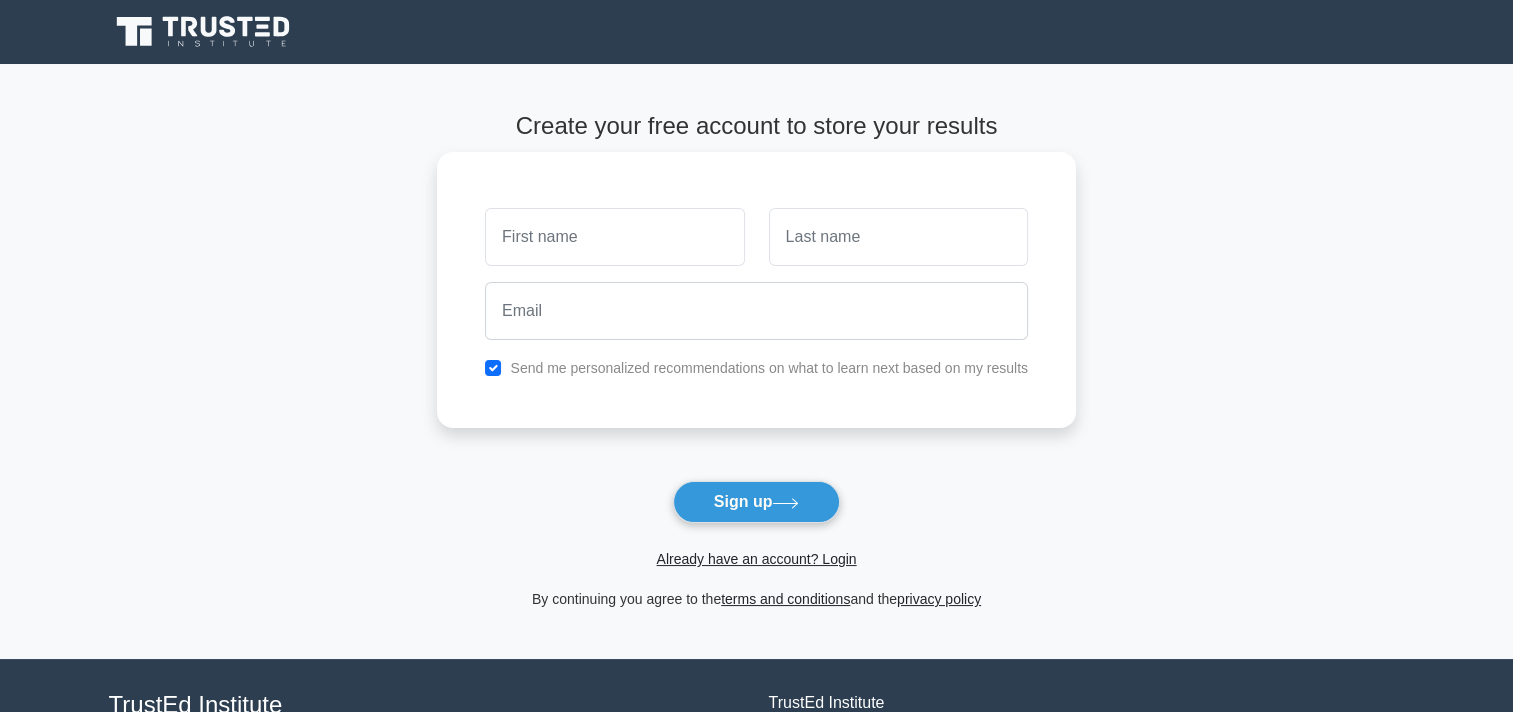 click at bounding box center (614, 237) 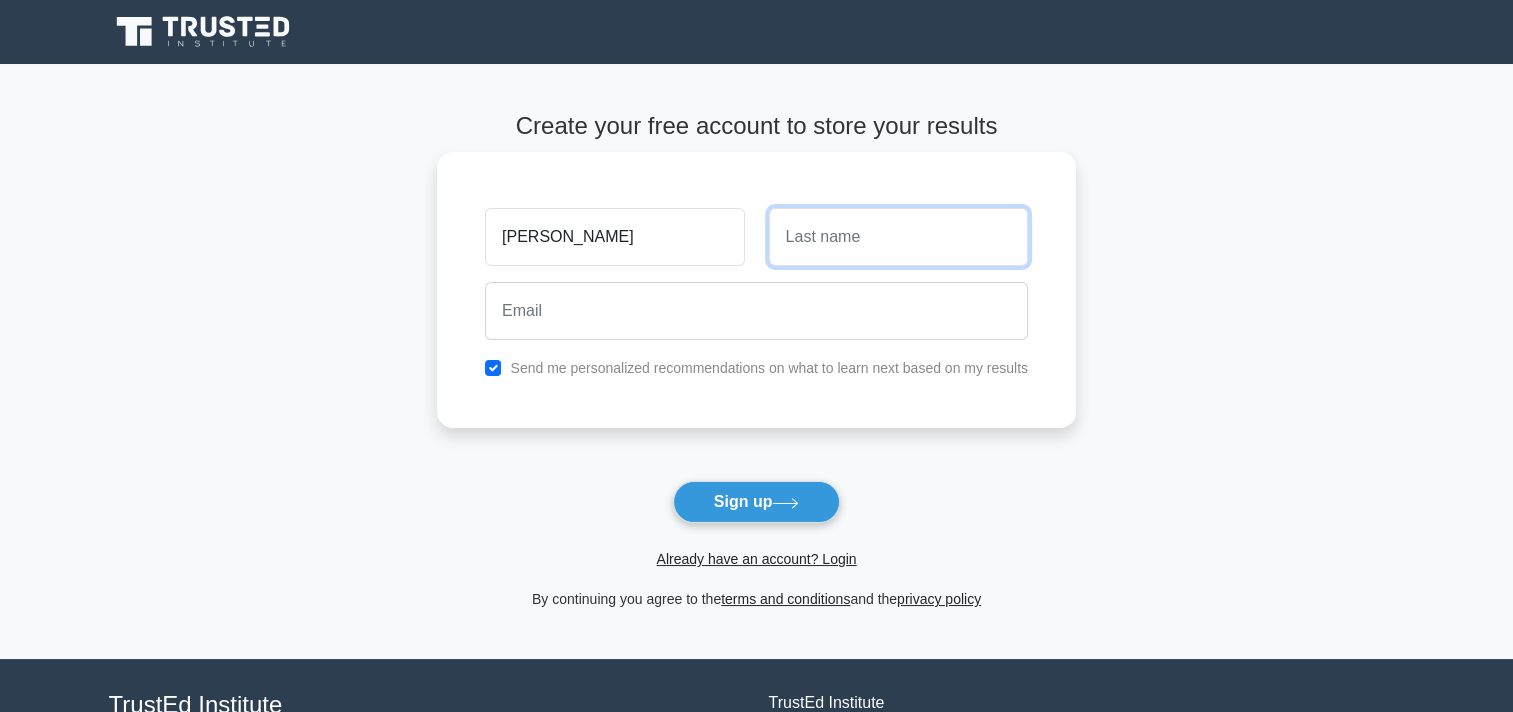 type on "Georgieva" 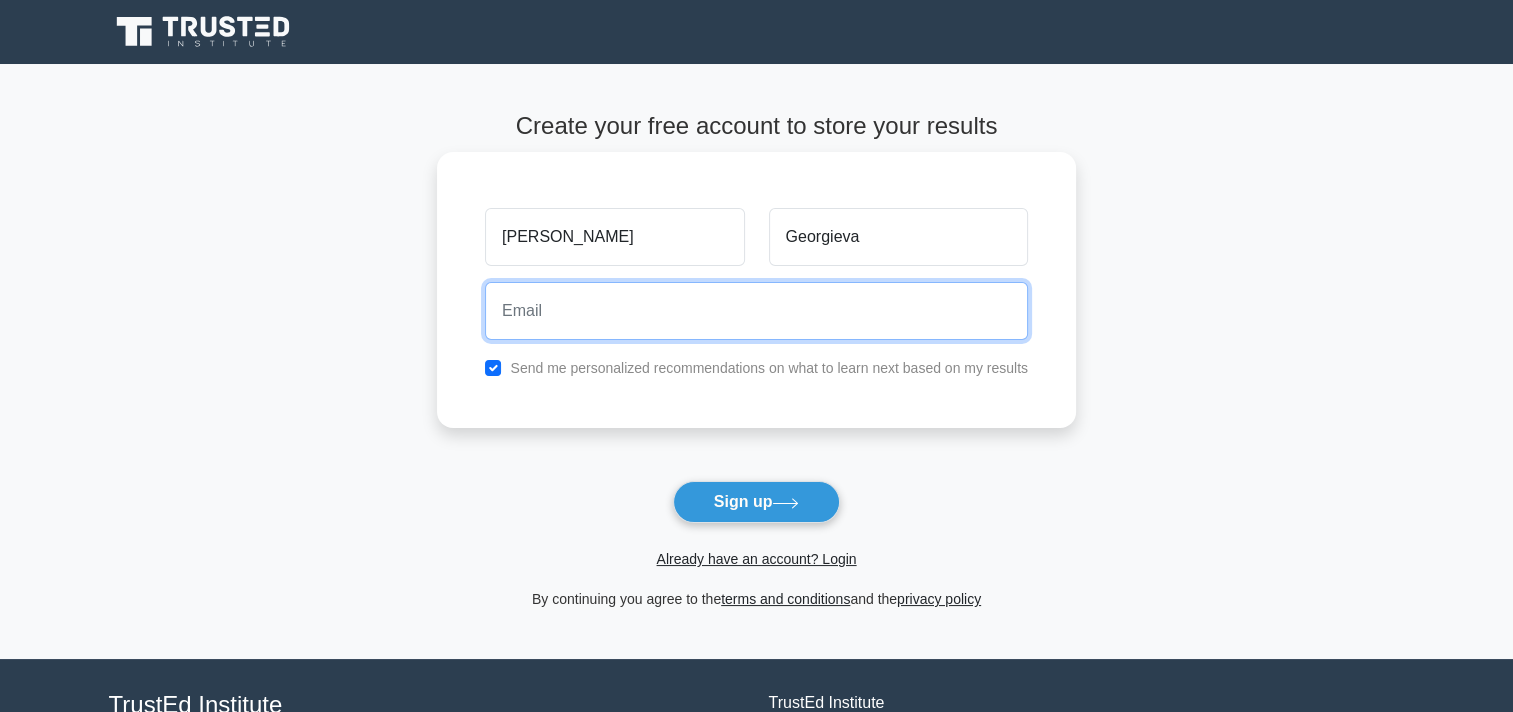 click at bounding box center (756, 311) 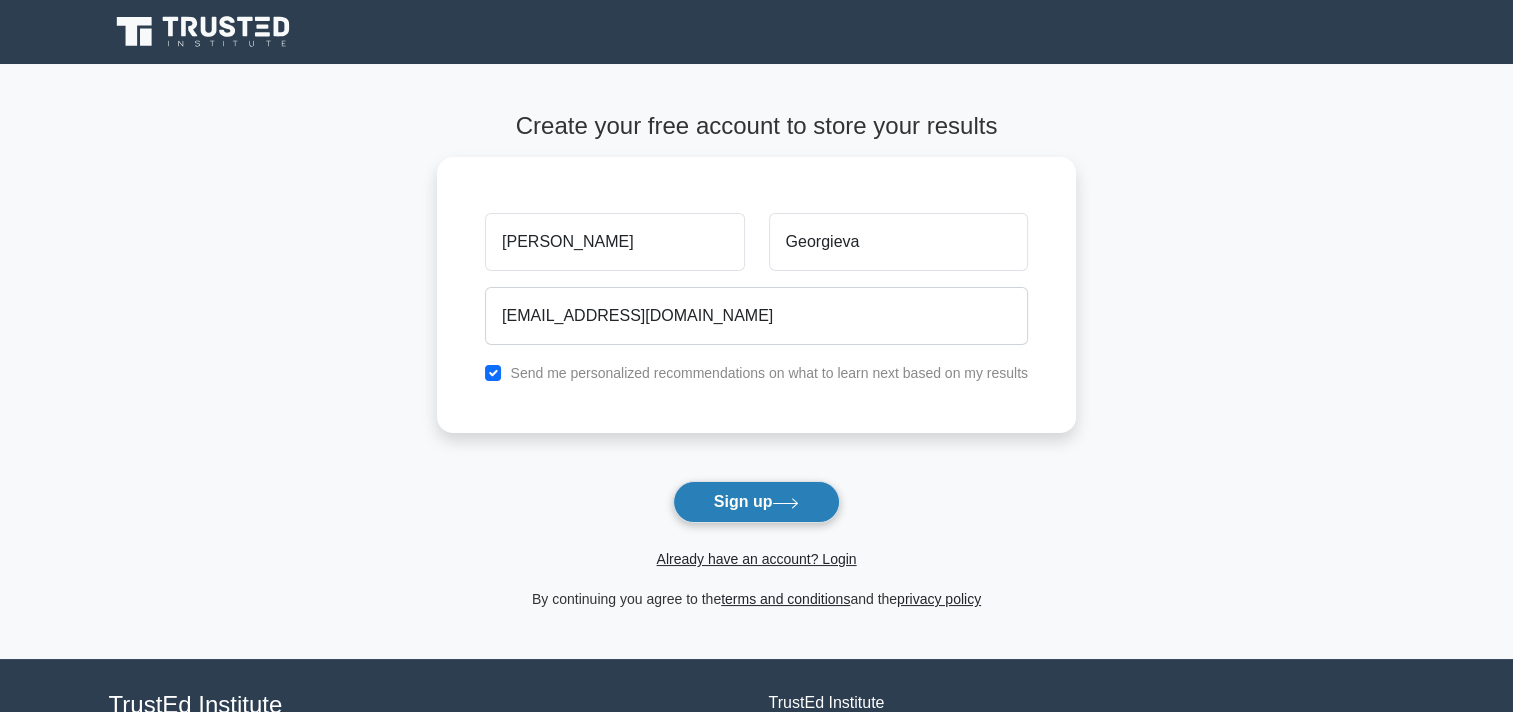click on "Sign up" at bounding box center (757, 502) 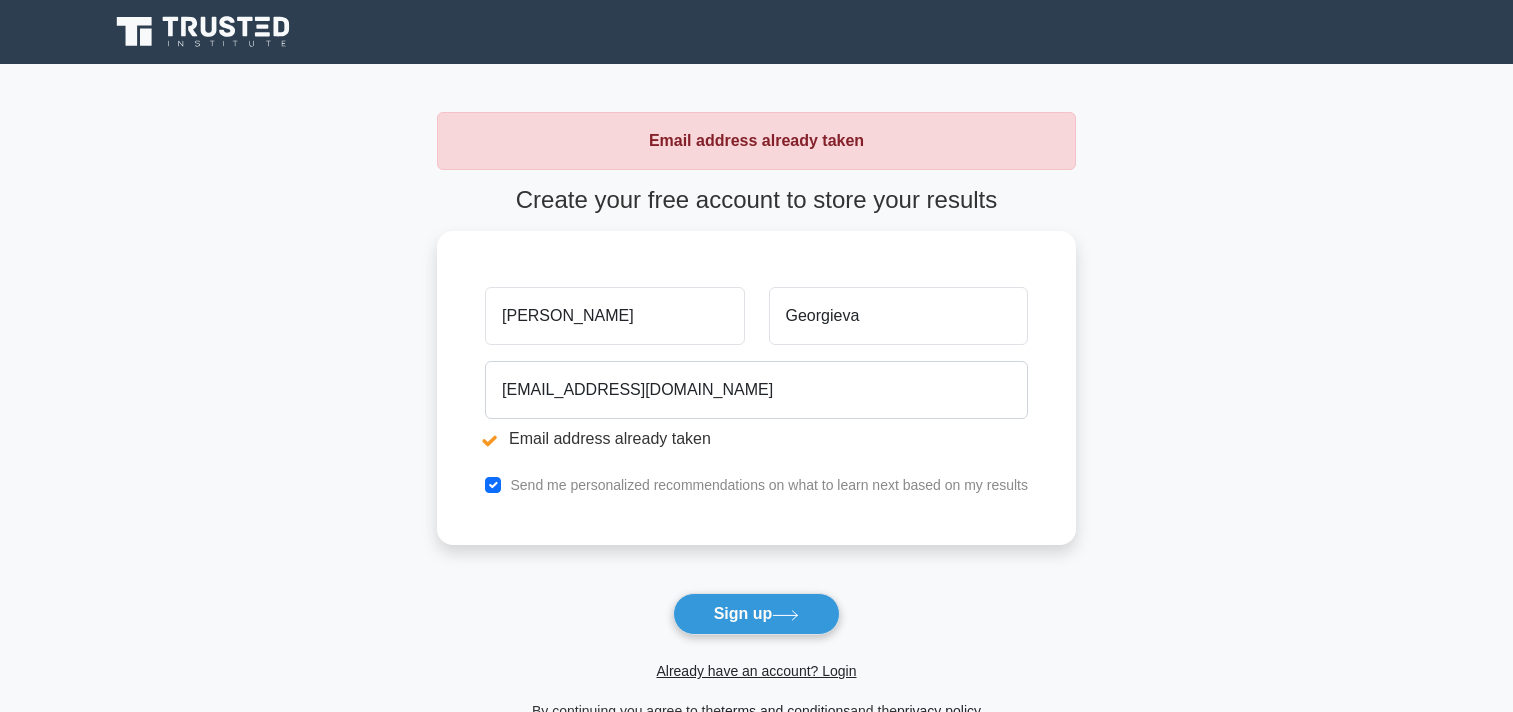 scroll, scrollTop: 0, scrollLeft: 0, axis: both 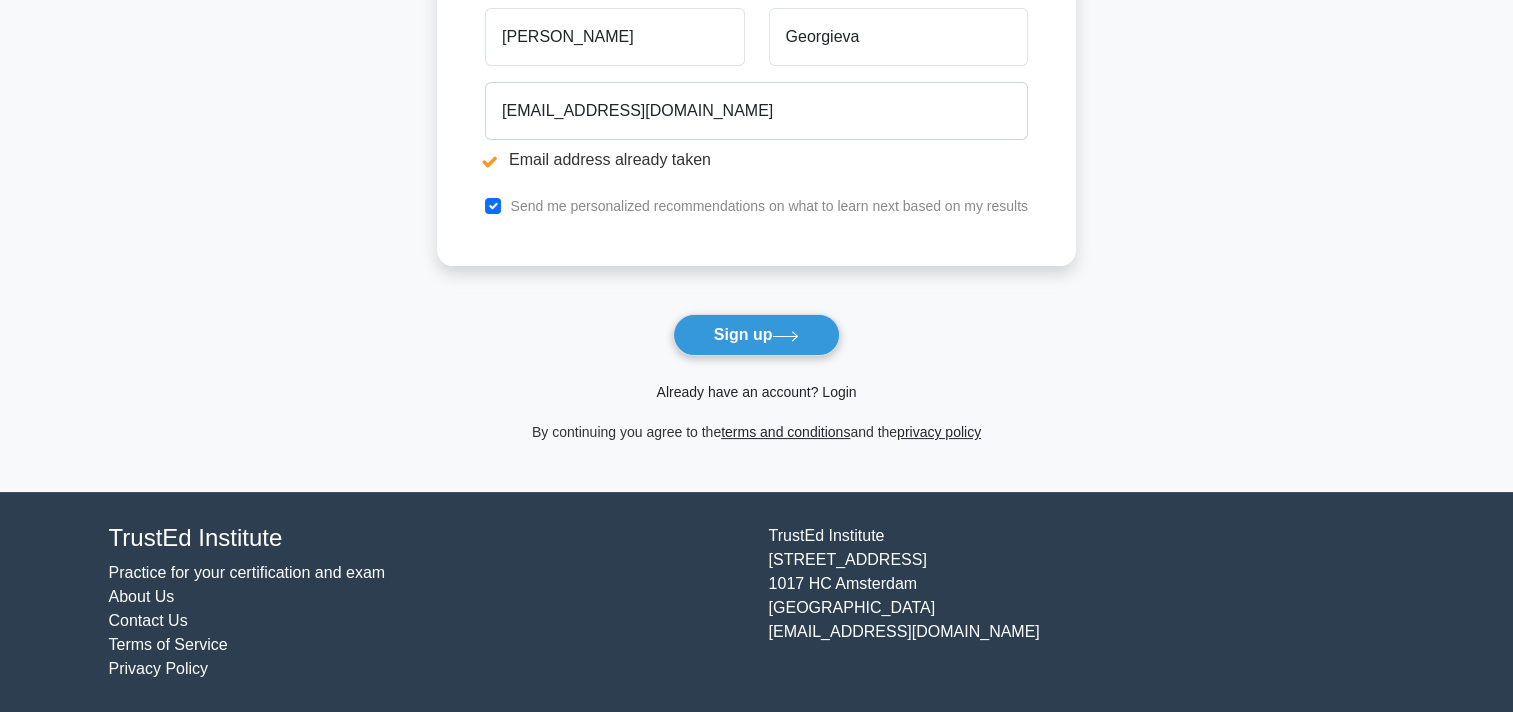 click on "Already have an account? Login" at bounding box center [756, 392] 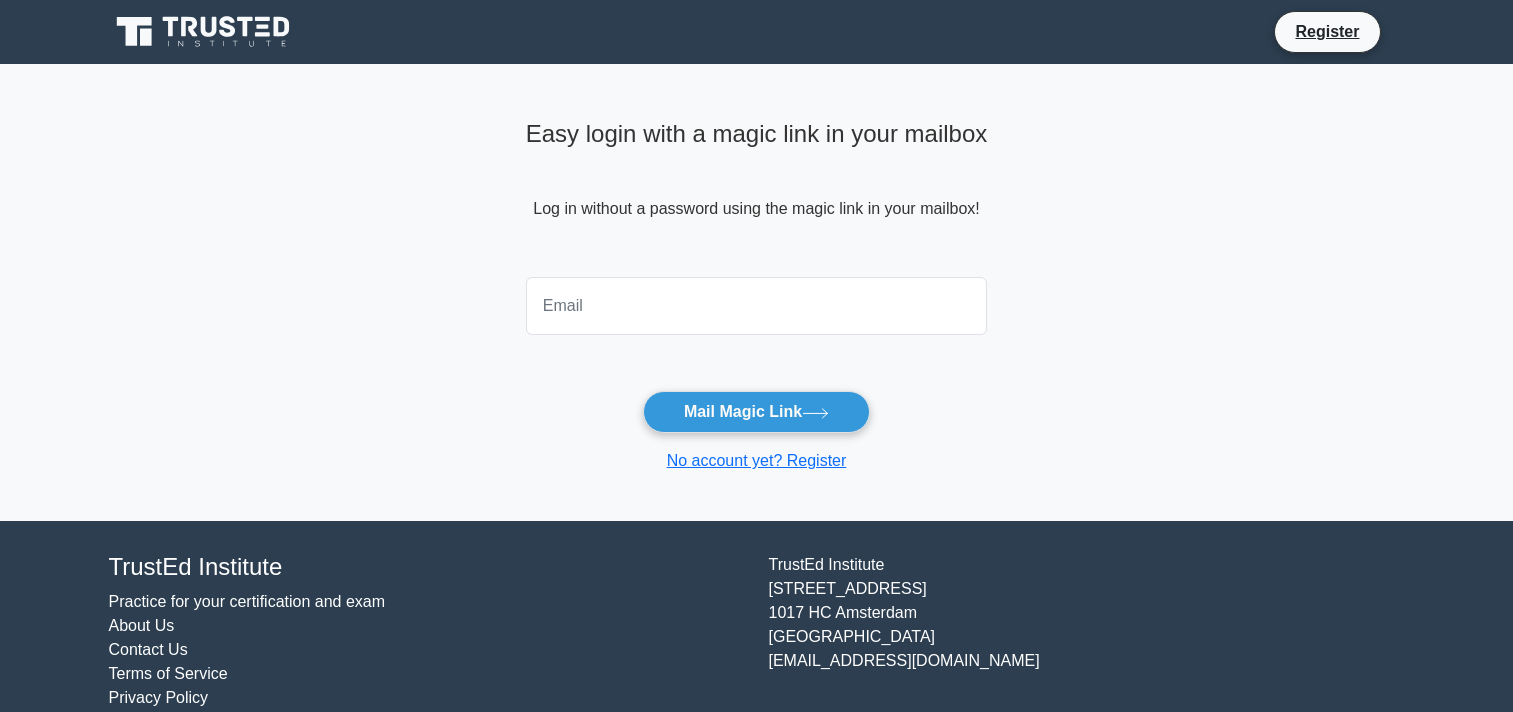 scroll, scrollTop: 0, scrollLeft: 0, axis: both 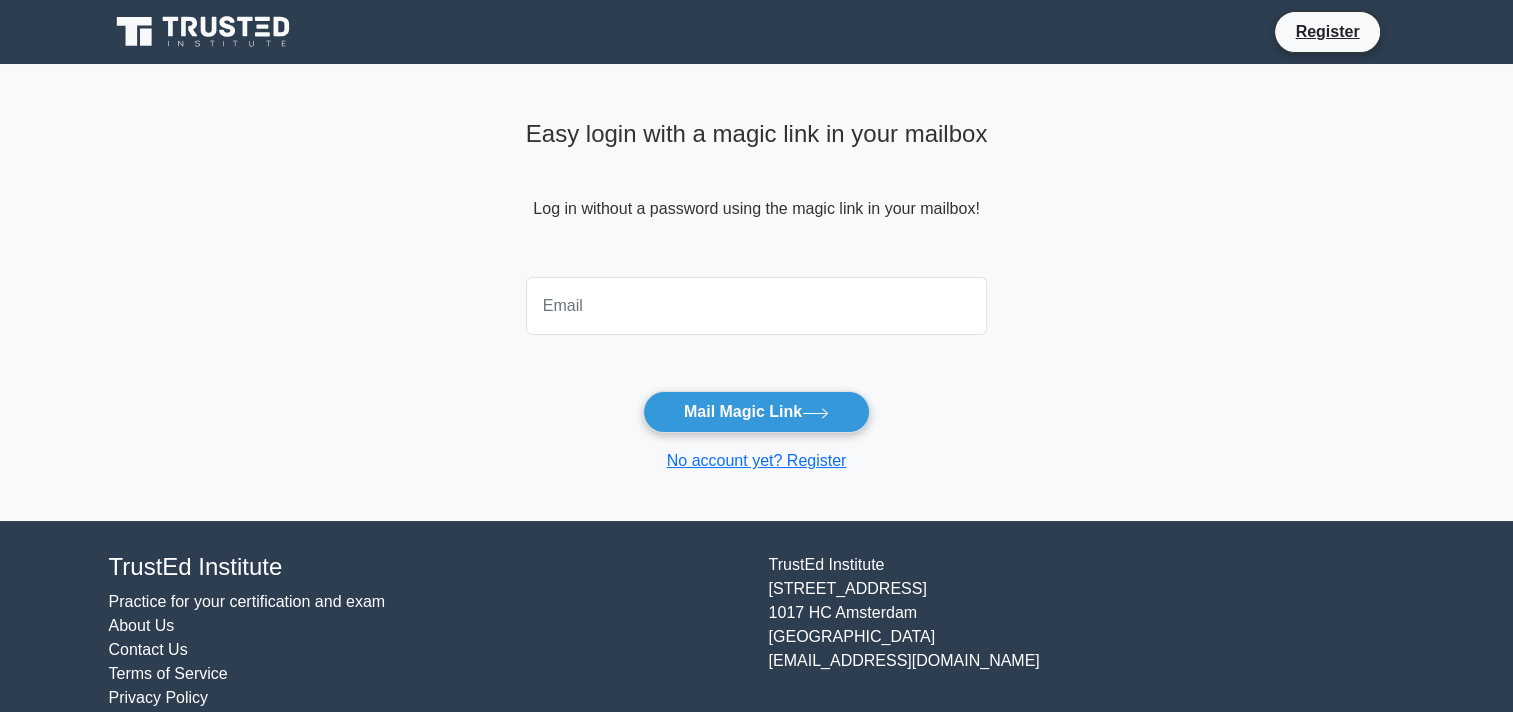 click at bounding box center (757, 306) 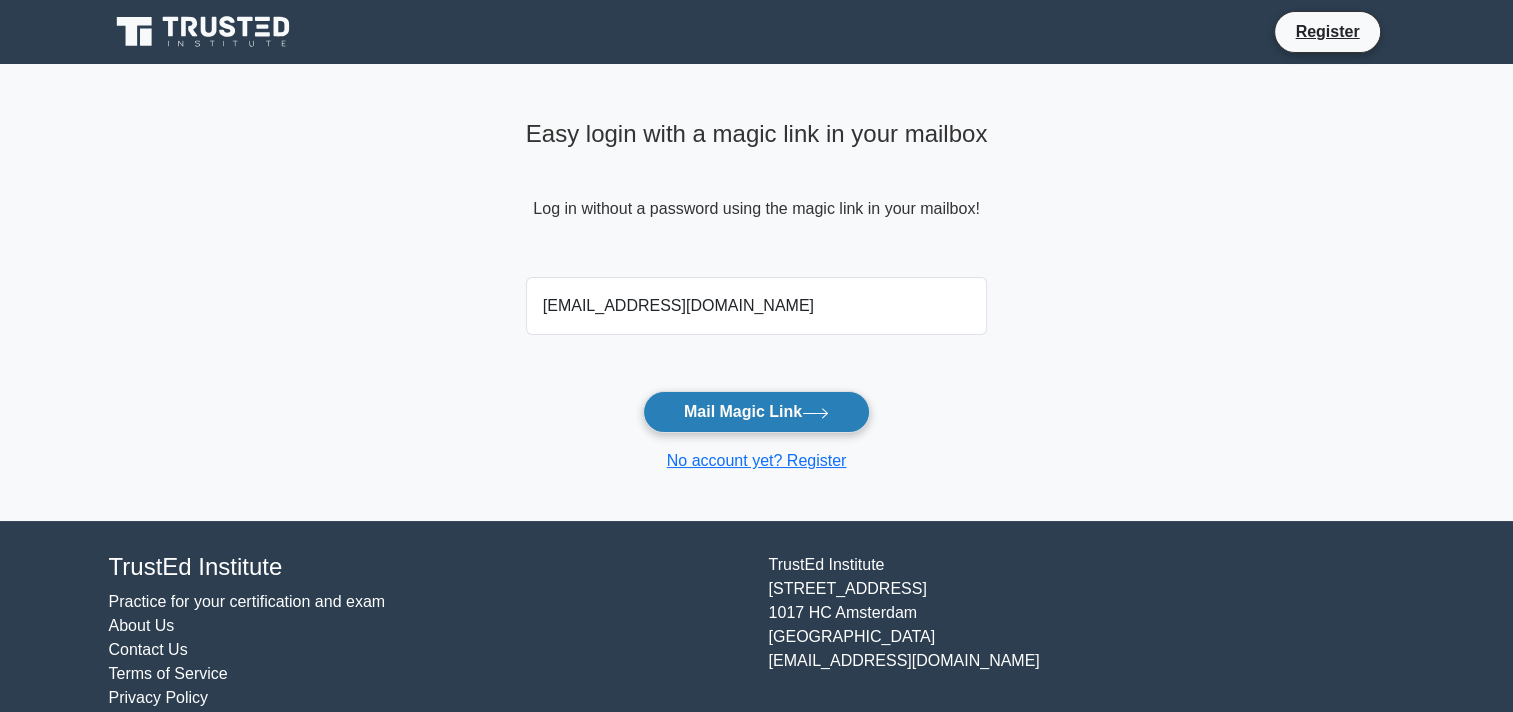 click on "Mail Magic Link" at bounding box center (756, 412) 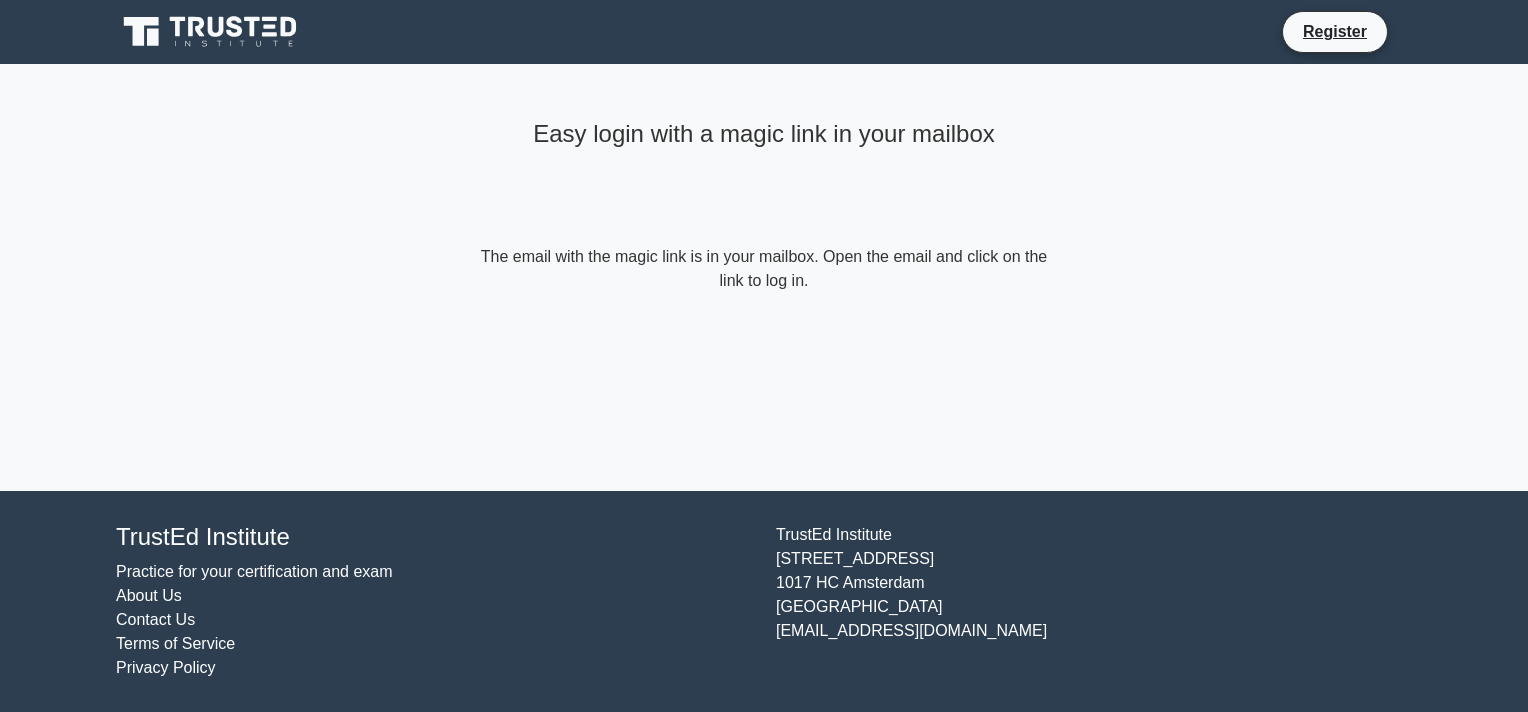 scroll, scrollTop: 0, scrollLeft: 0, axis: both 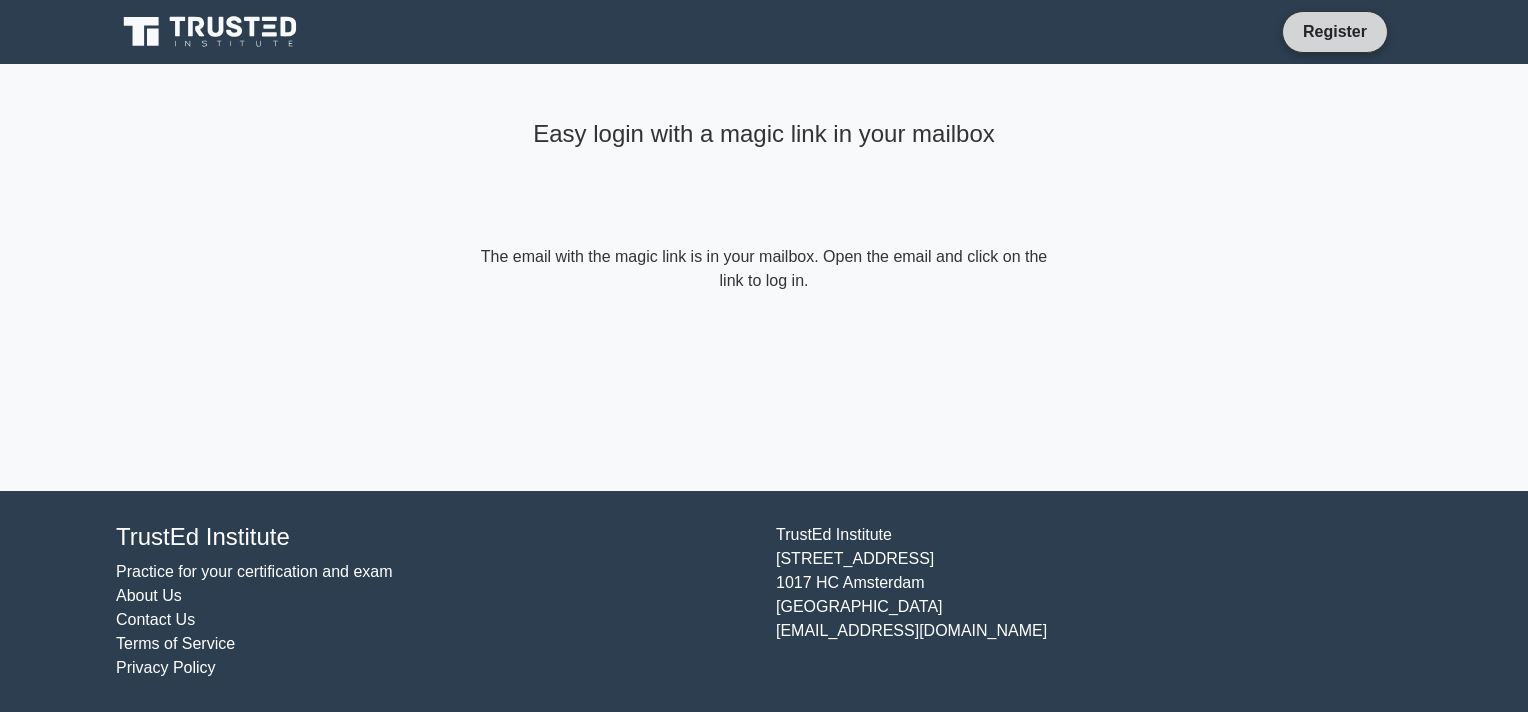 click on "Register" at bounding box center (1335, 31) 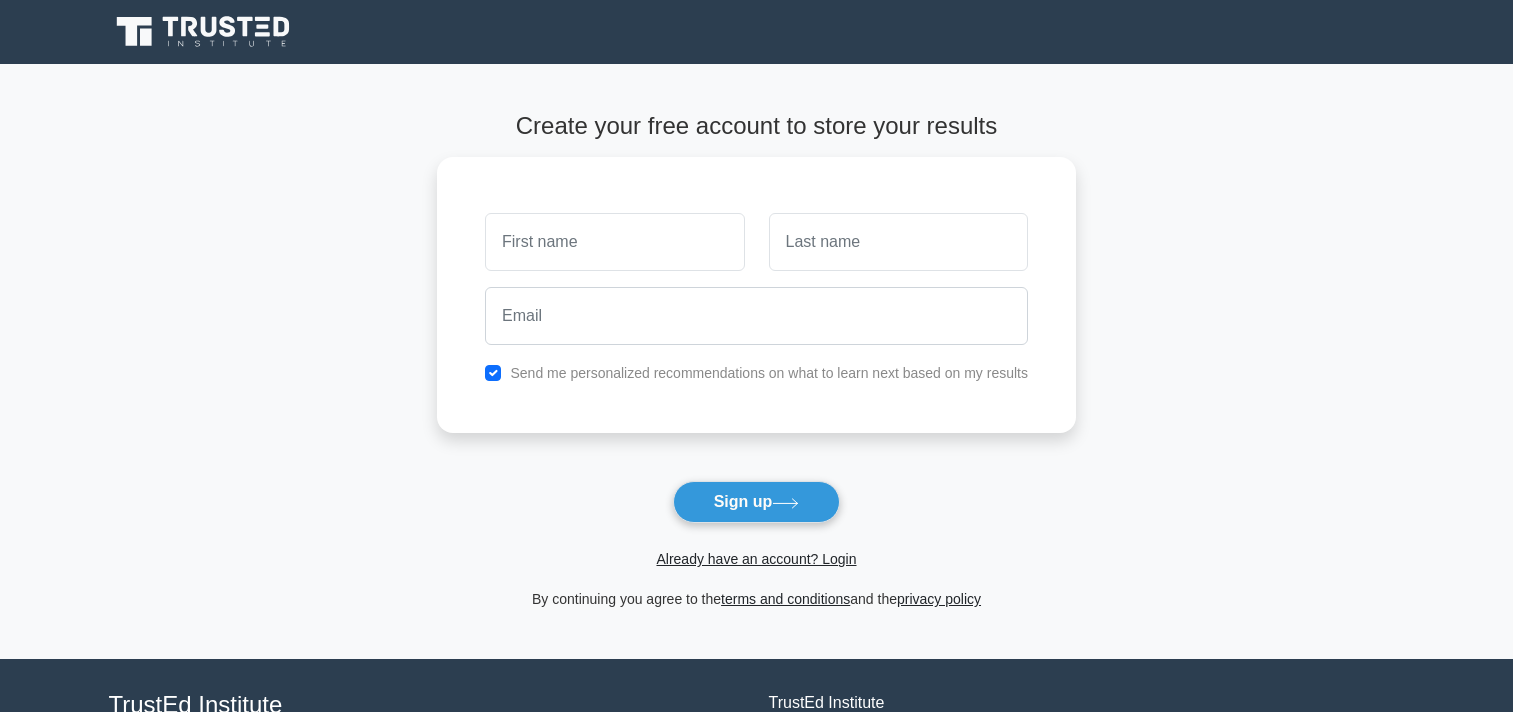 scroll, scrollTop: 0, scrollLeft: 0, axis: both 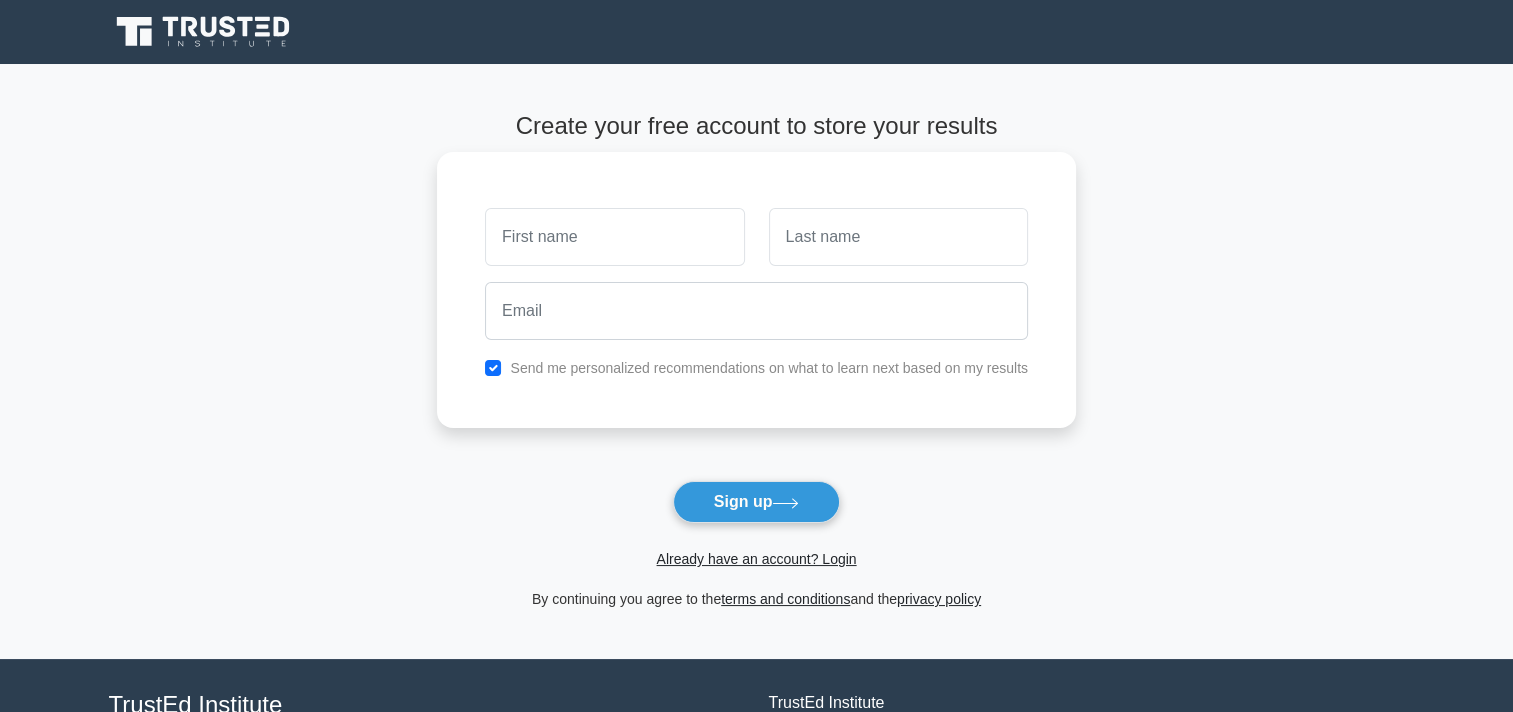 click at bounding box center [614, 237] 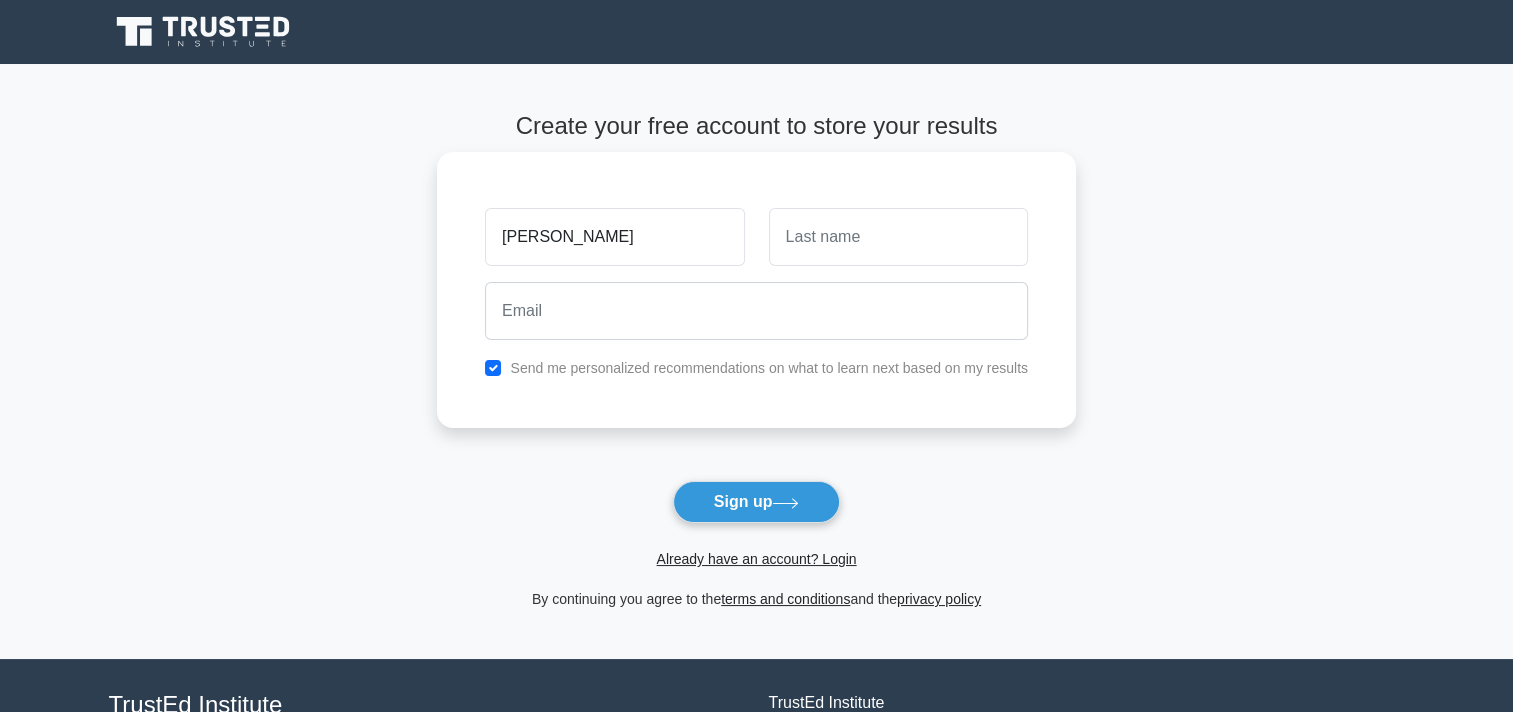 type on "Georgieva" 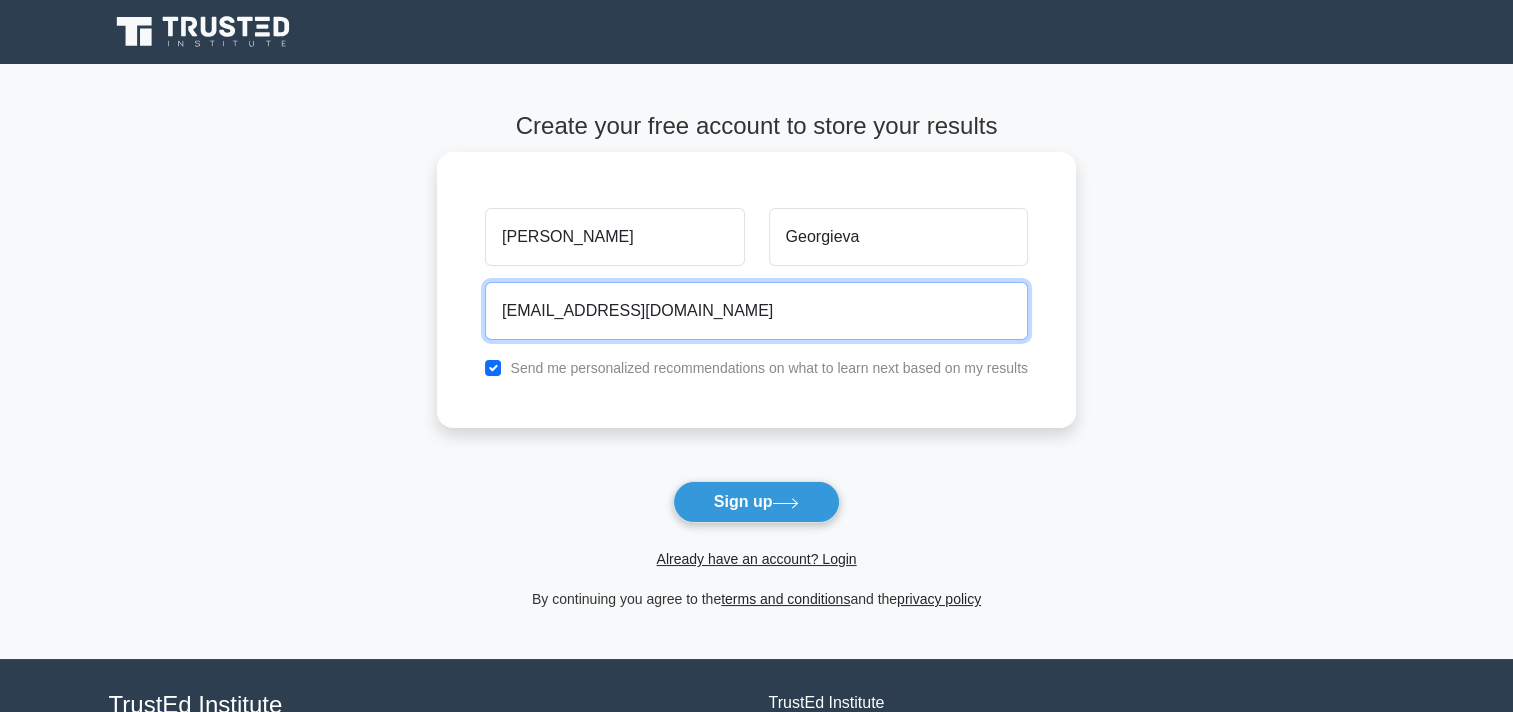 click on "pgeorgieva2@dxc.com" at bounding box center [756, 311] 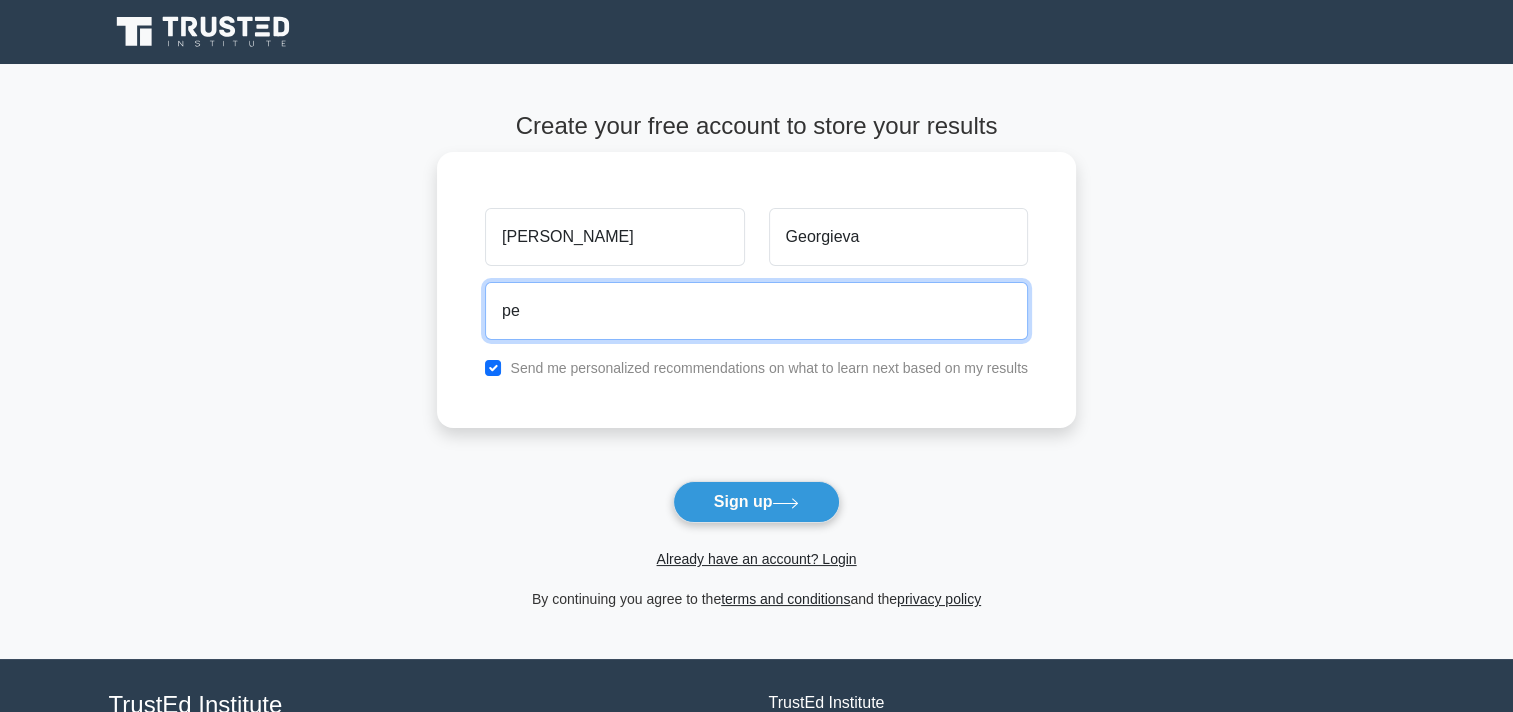 type on "p" 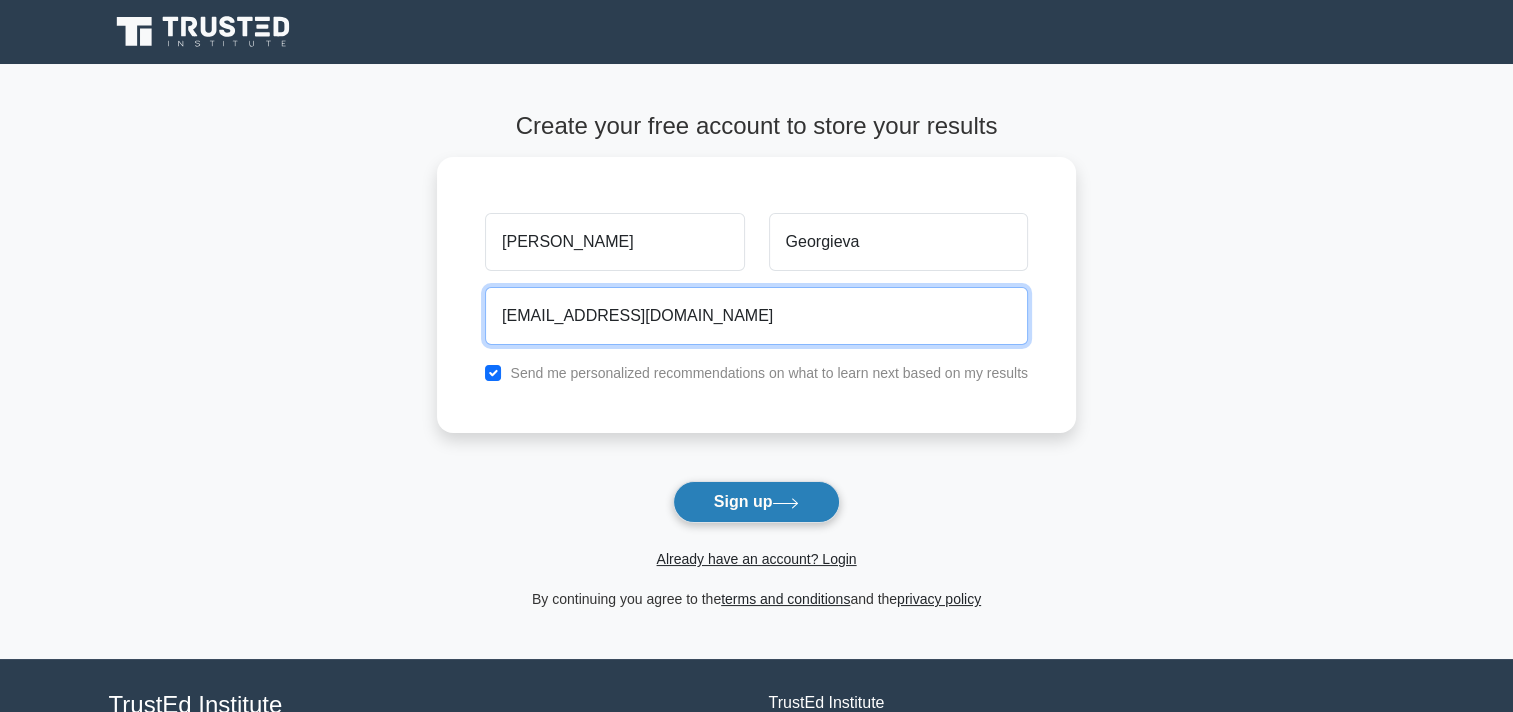 type on "pepi.georgieva777@gmail.com" 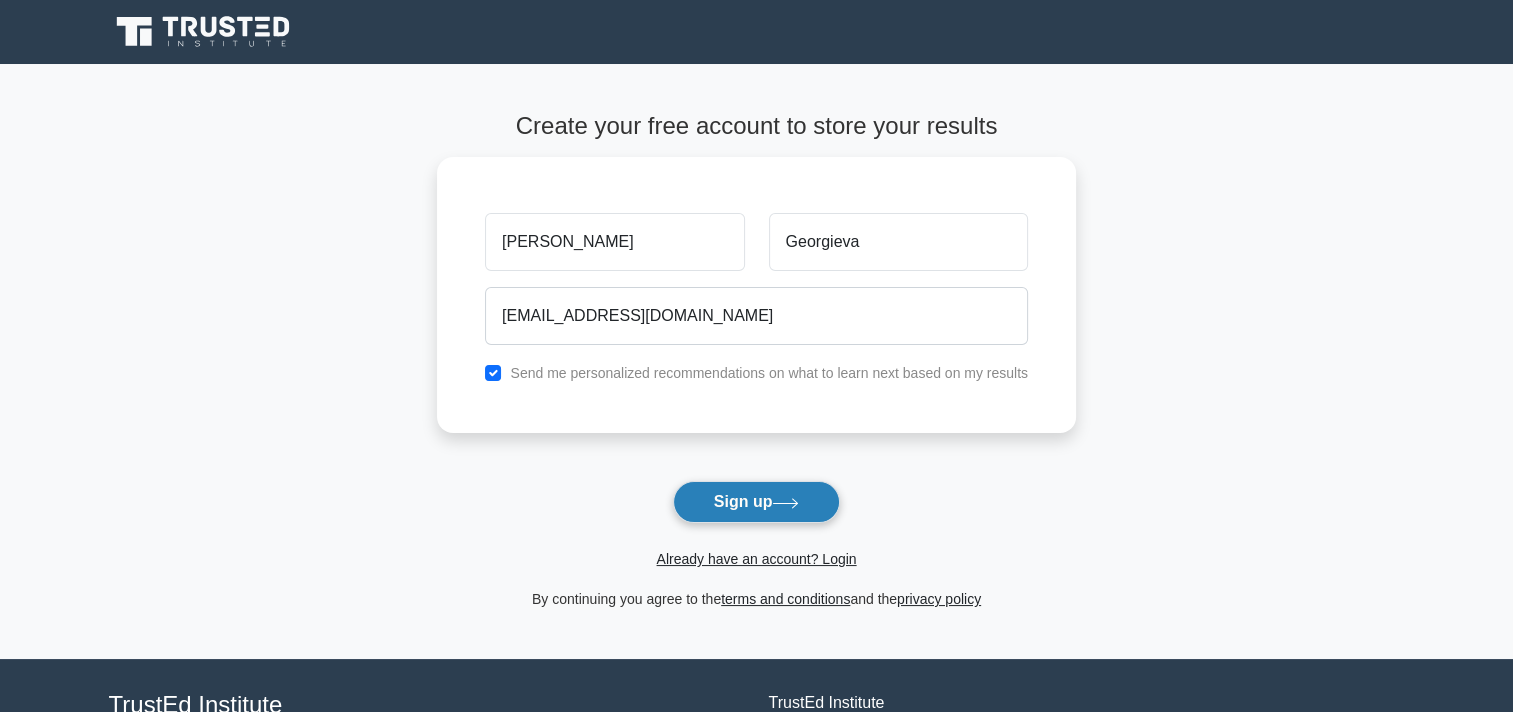 click on "Sign up" at bounding box center (757, 502) 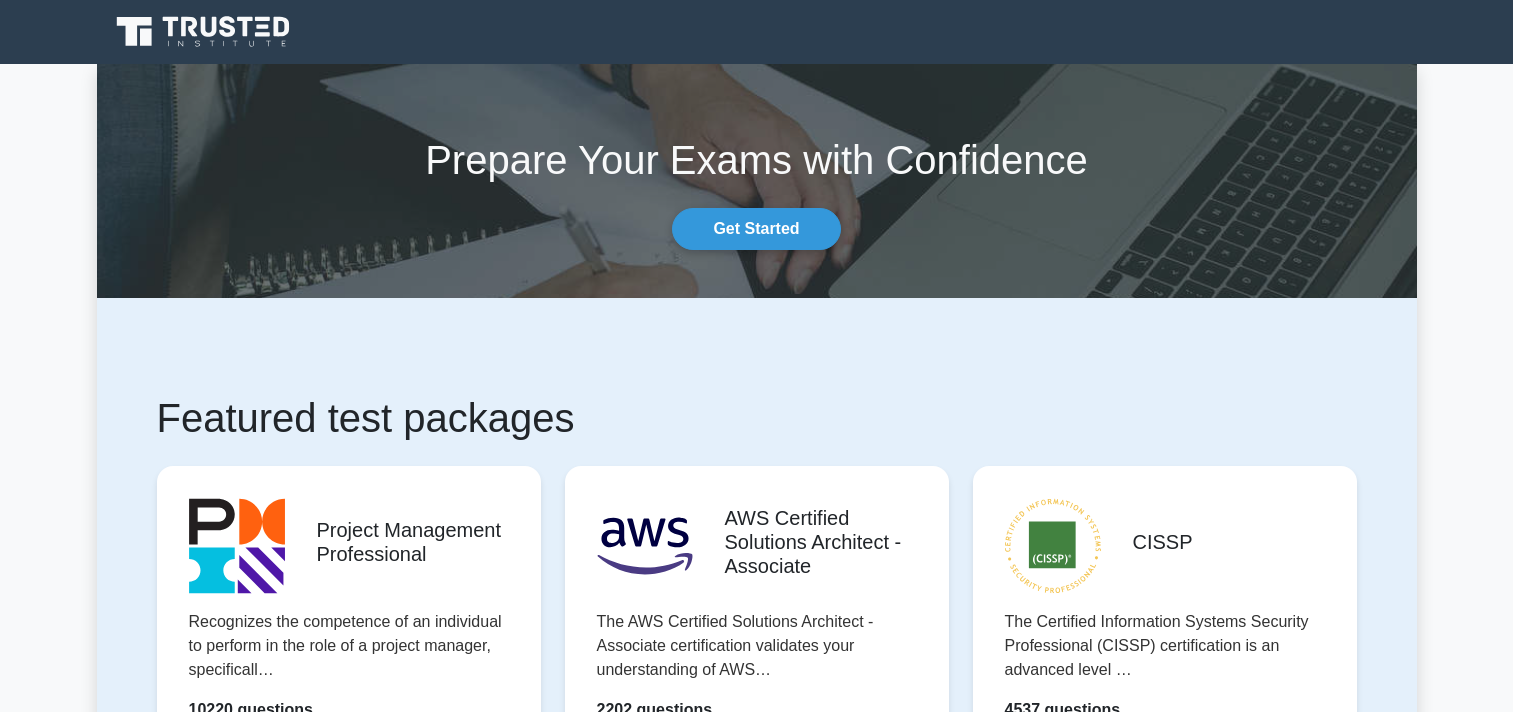 scroll, scrollTop: 0, scrollLeft: 0, axis: both 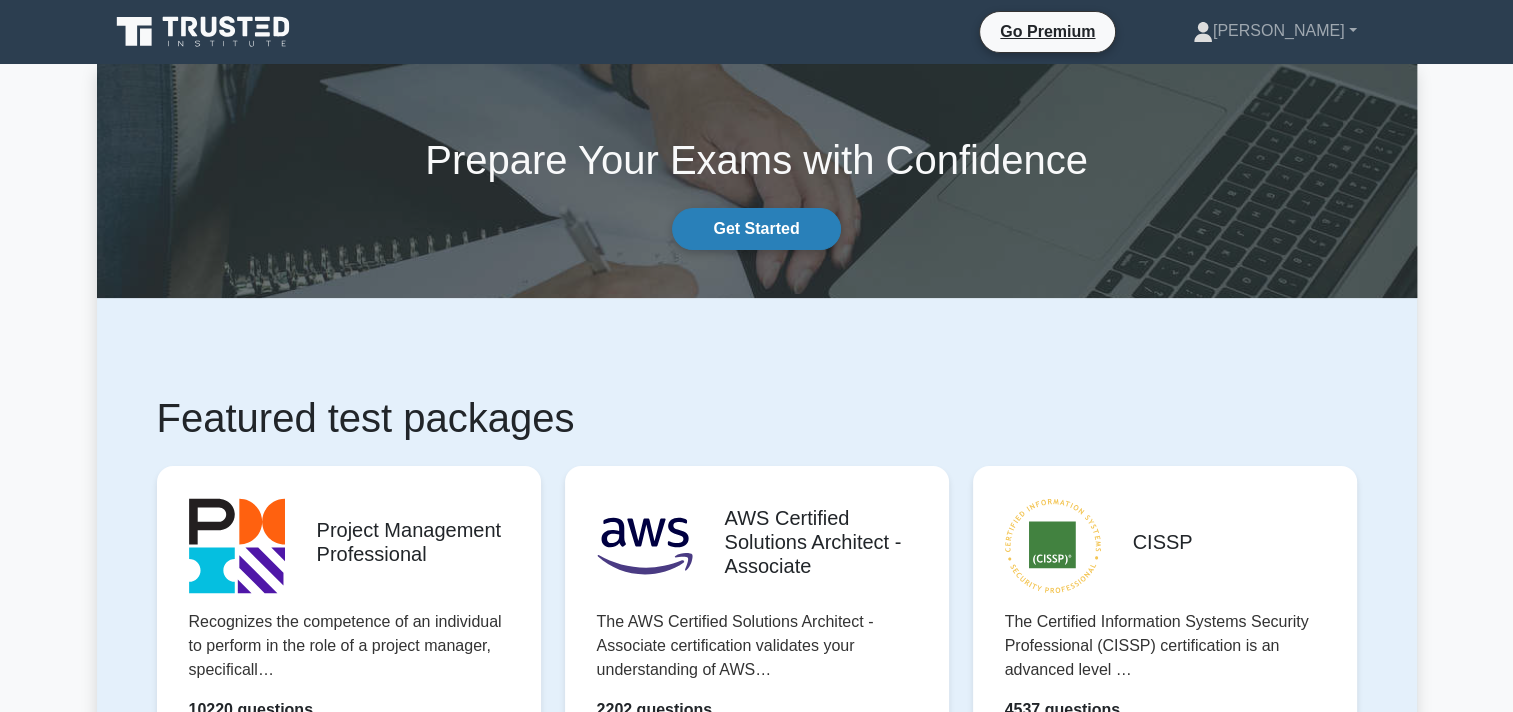 click on "Get Started" at bounding box center [756, 229] 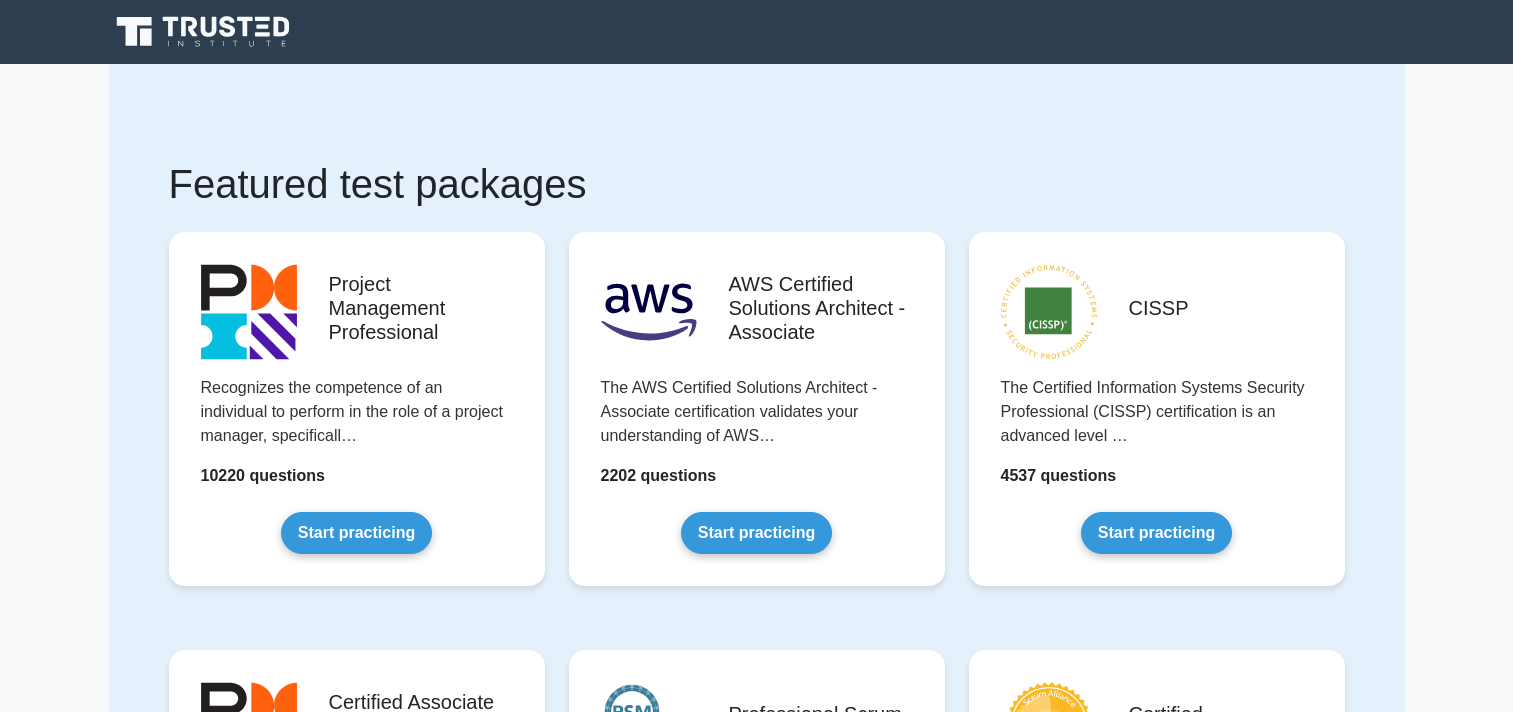 scroll, scrollTop: 0, scrollLeft: 0, axis: both 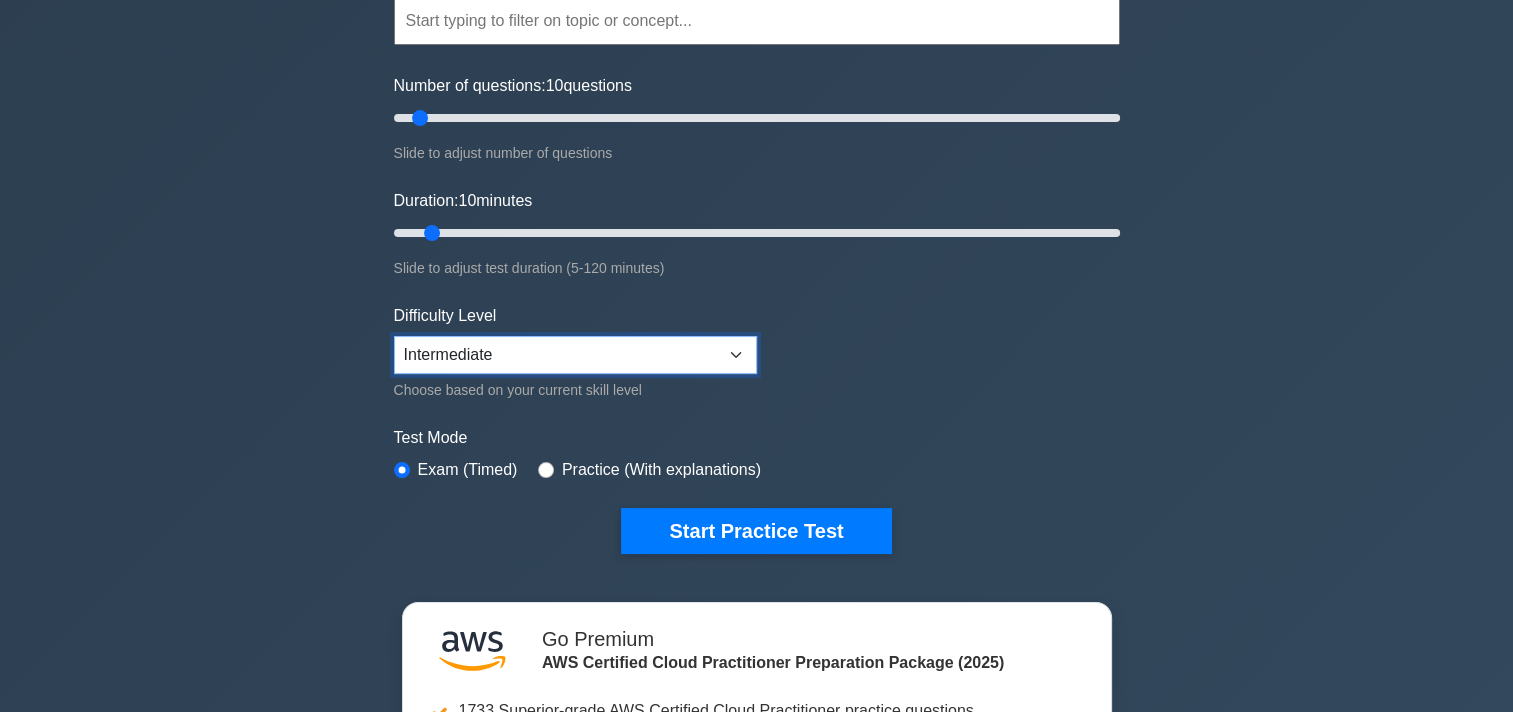 click on "Beginner
Intermediate
Expert" at bounding box center (575, 355) 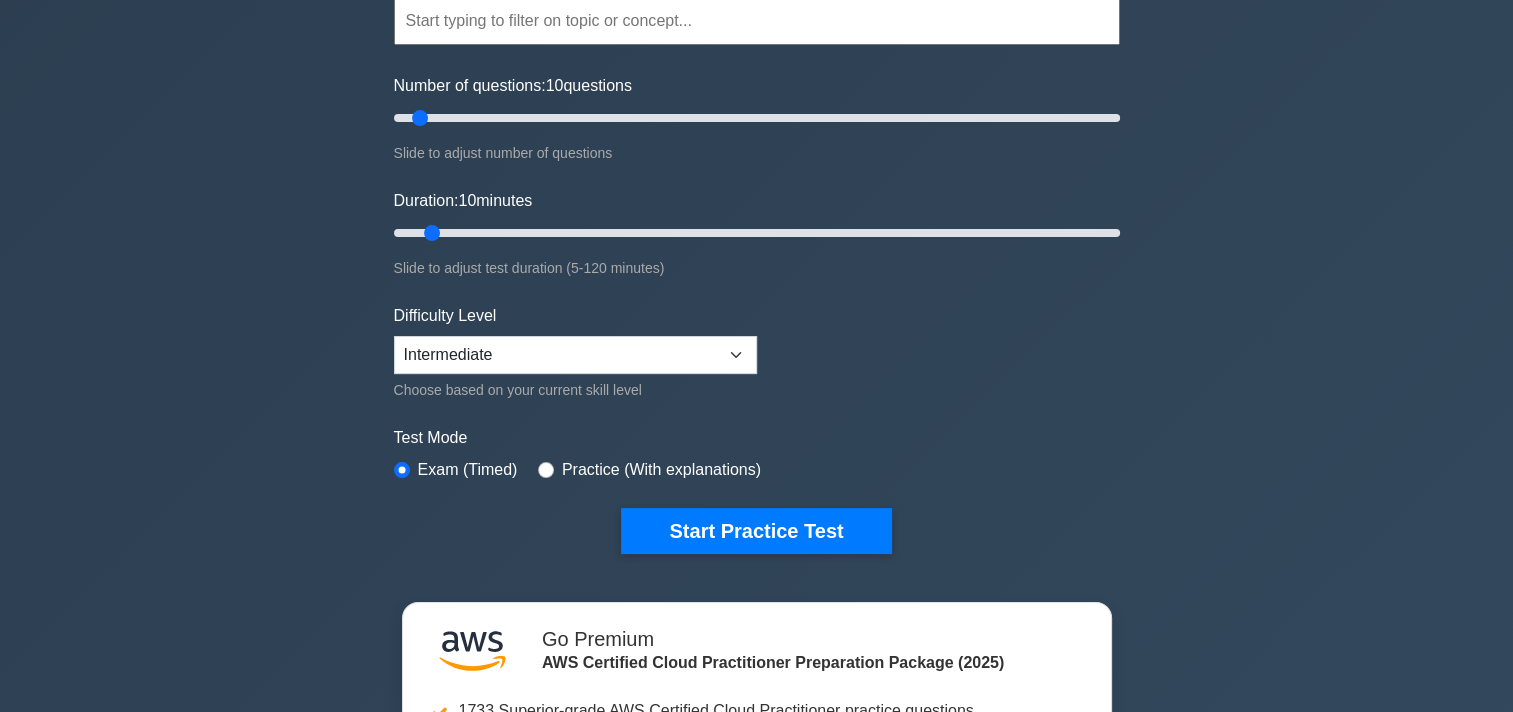 click on "Practice (With explanations)" at bounding box center (661, 470) 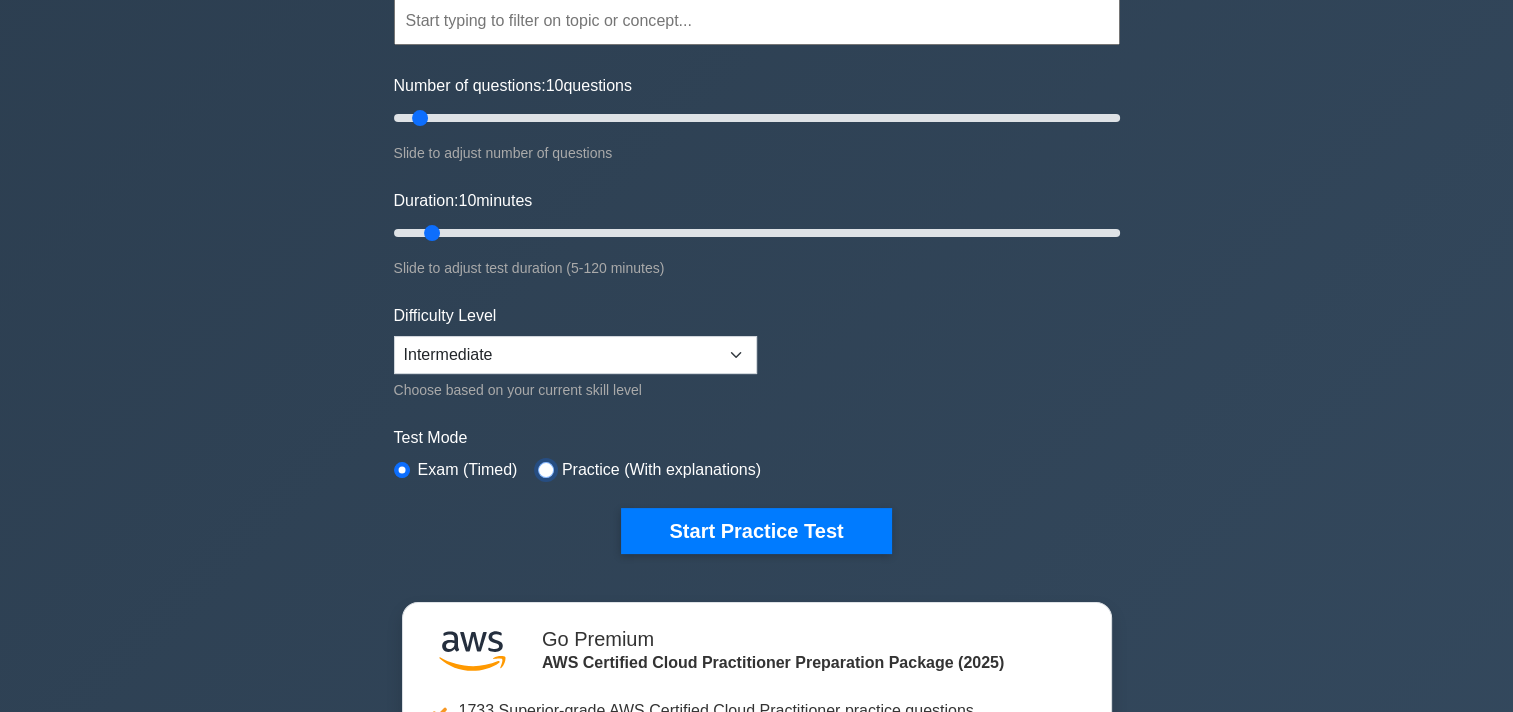click at bounding box center (546, 470) 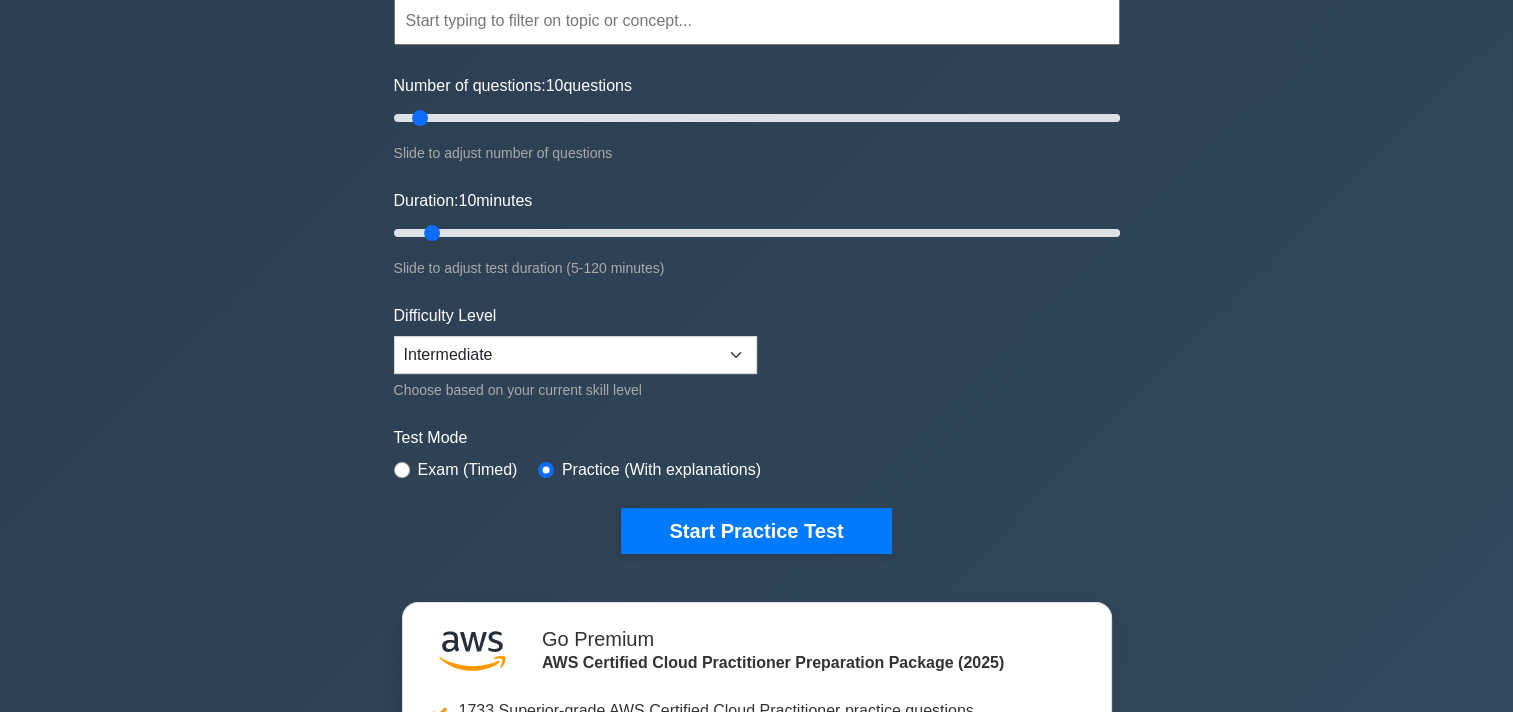 click on "Exam (Timed)" at bounding box center [468, 470] 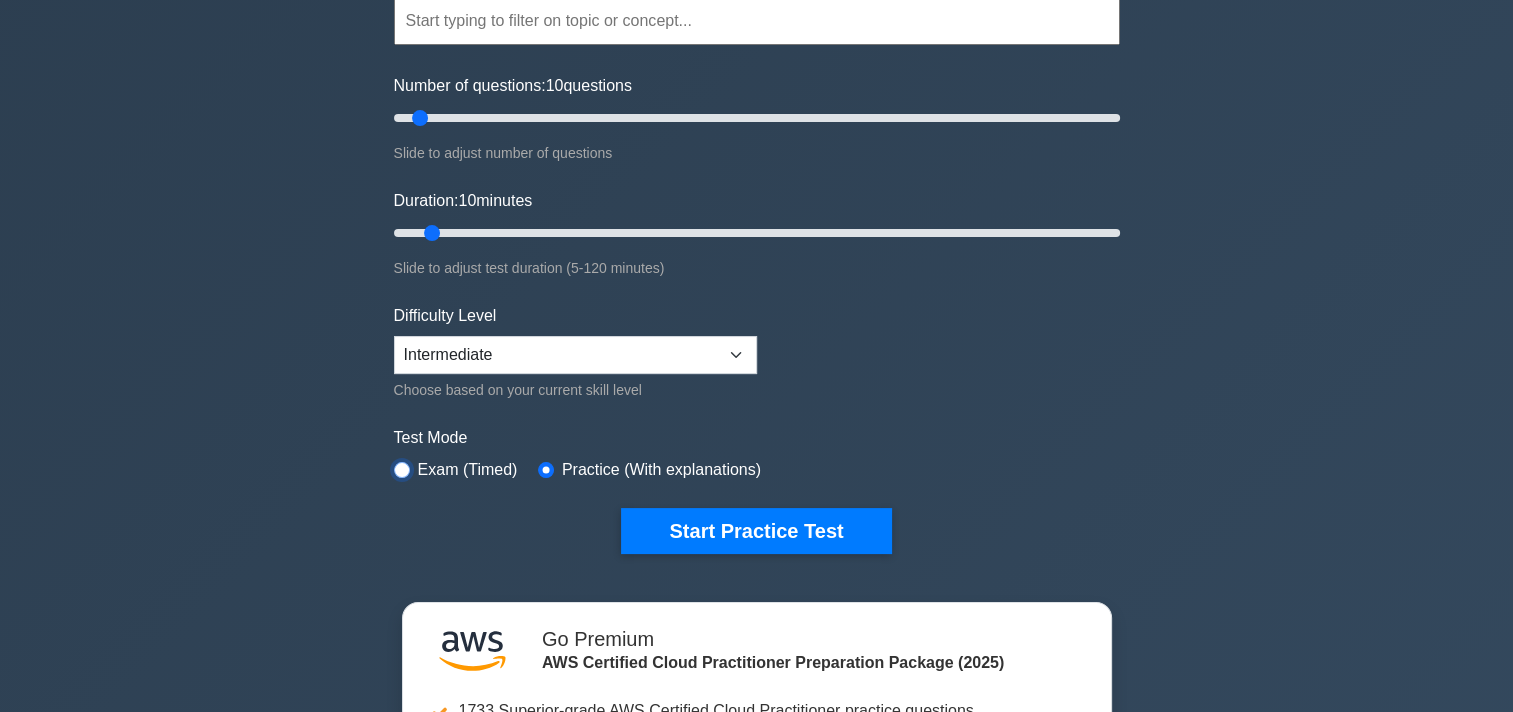 click at bounding box center (402, 470) 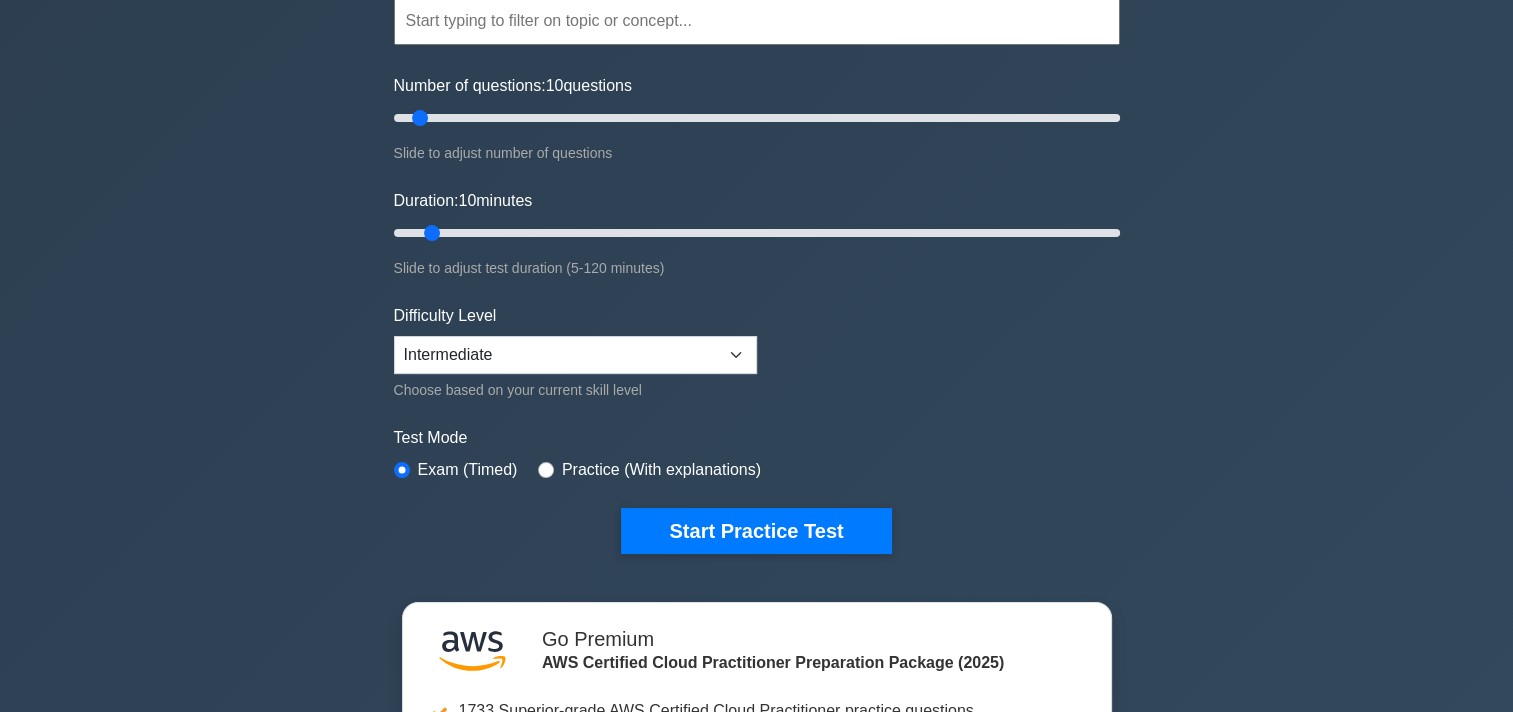 click on "Practice (With explanations)" at bounding box center (649, 470) 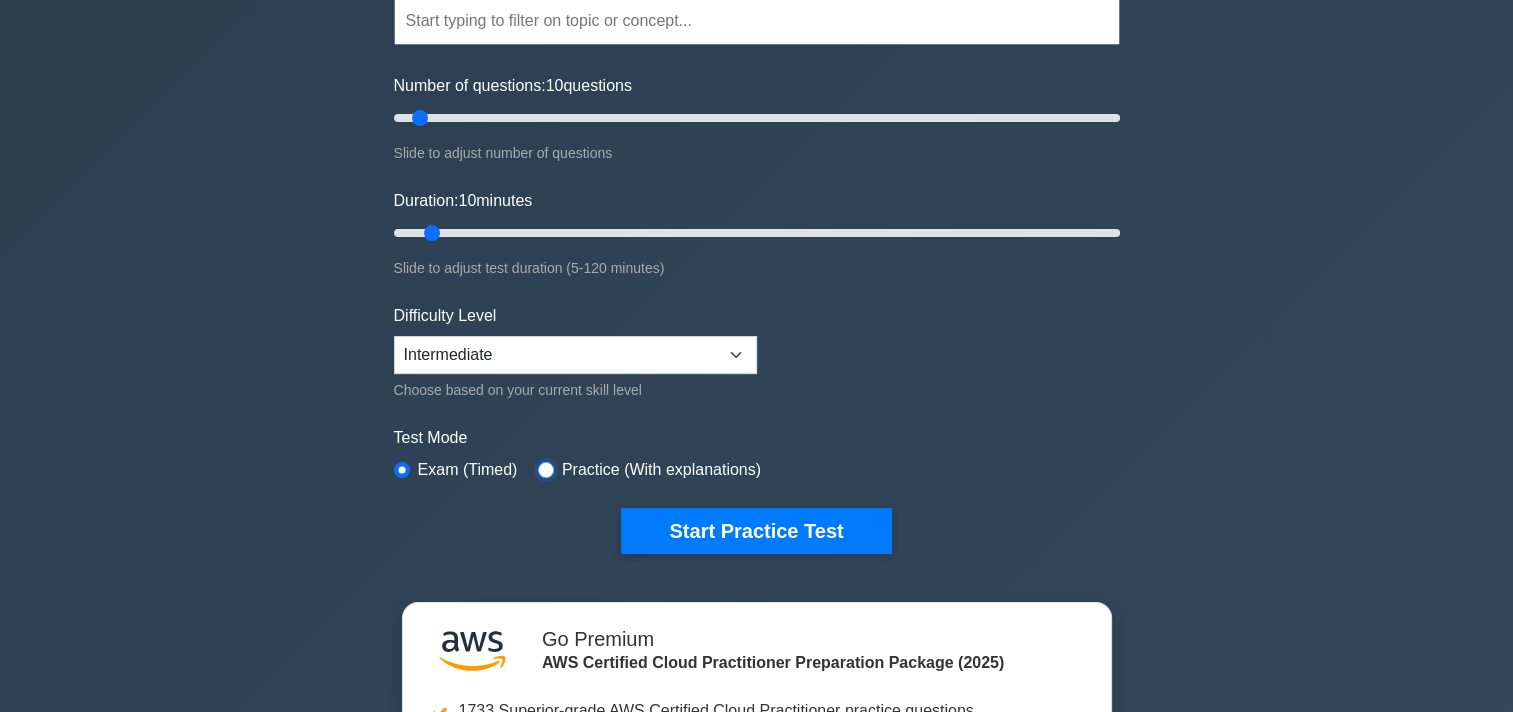 click at bounding box center (546, 470) 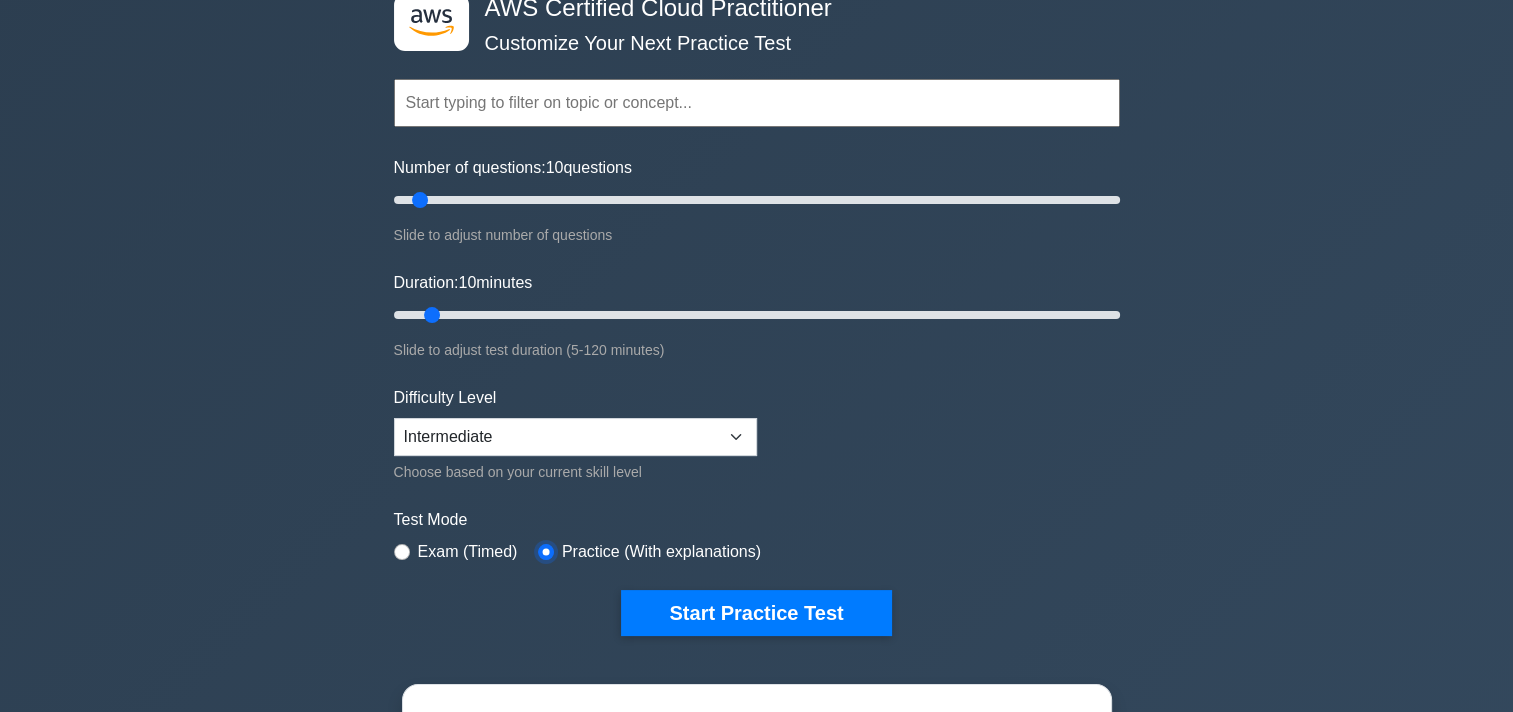 scroll, scrollTop: 0, scrollLeft: 0, axis: both 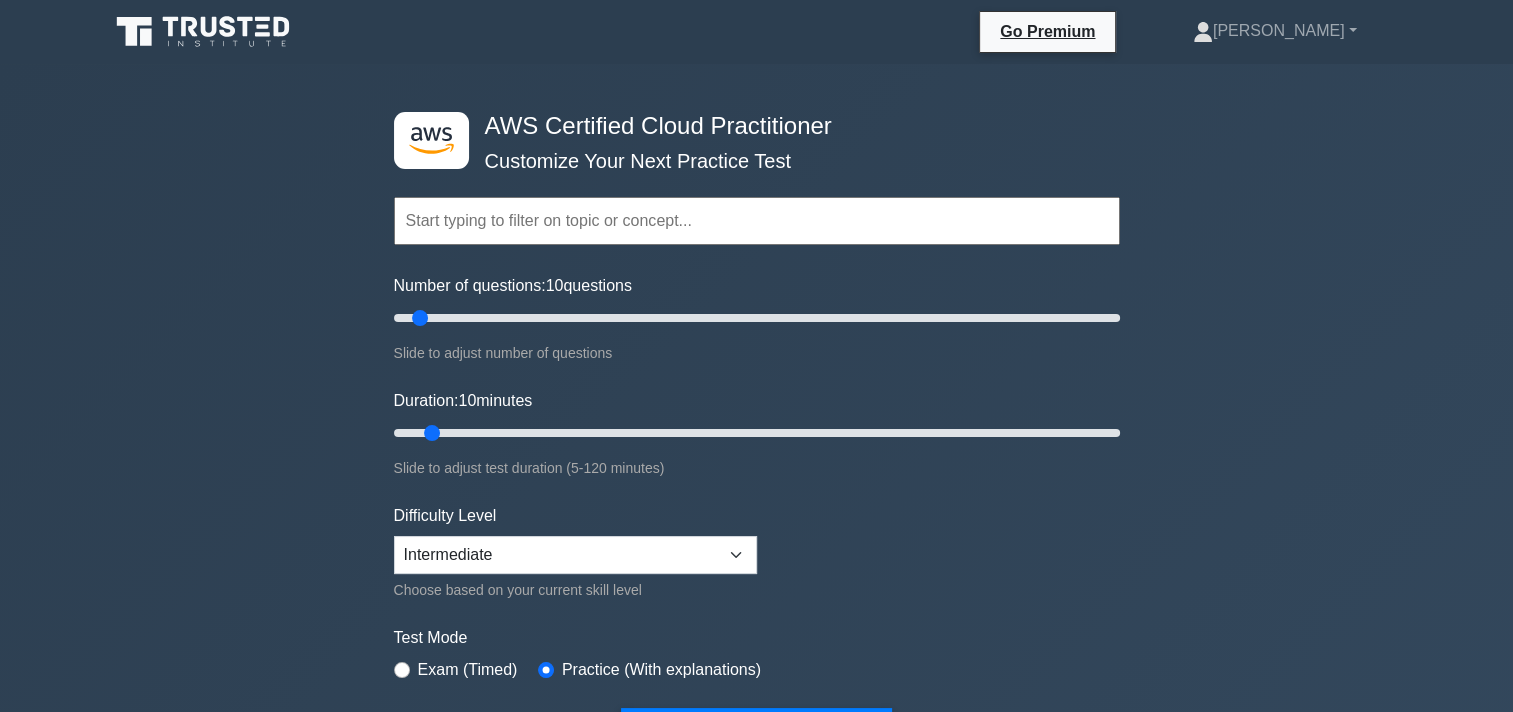 click at bounding box center [757, 221] 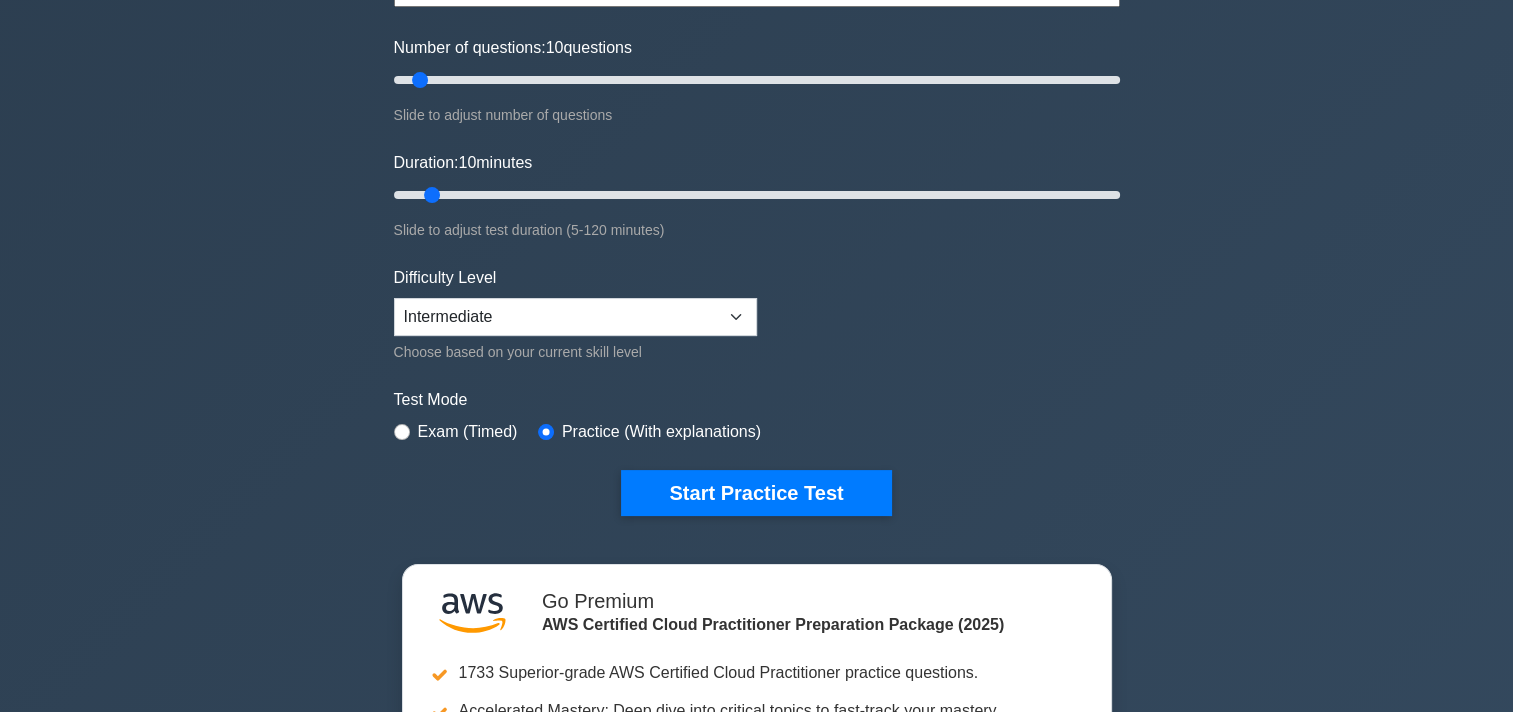 scroll, scrollTop: 0, scrollLeft: 0, axis: both 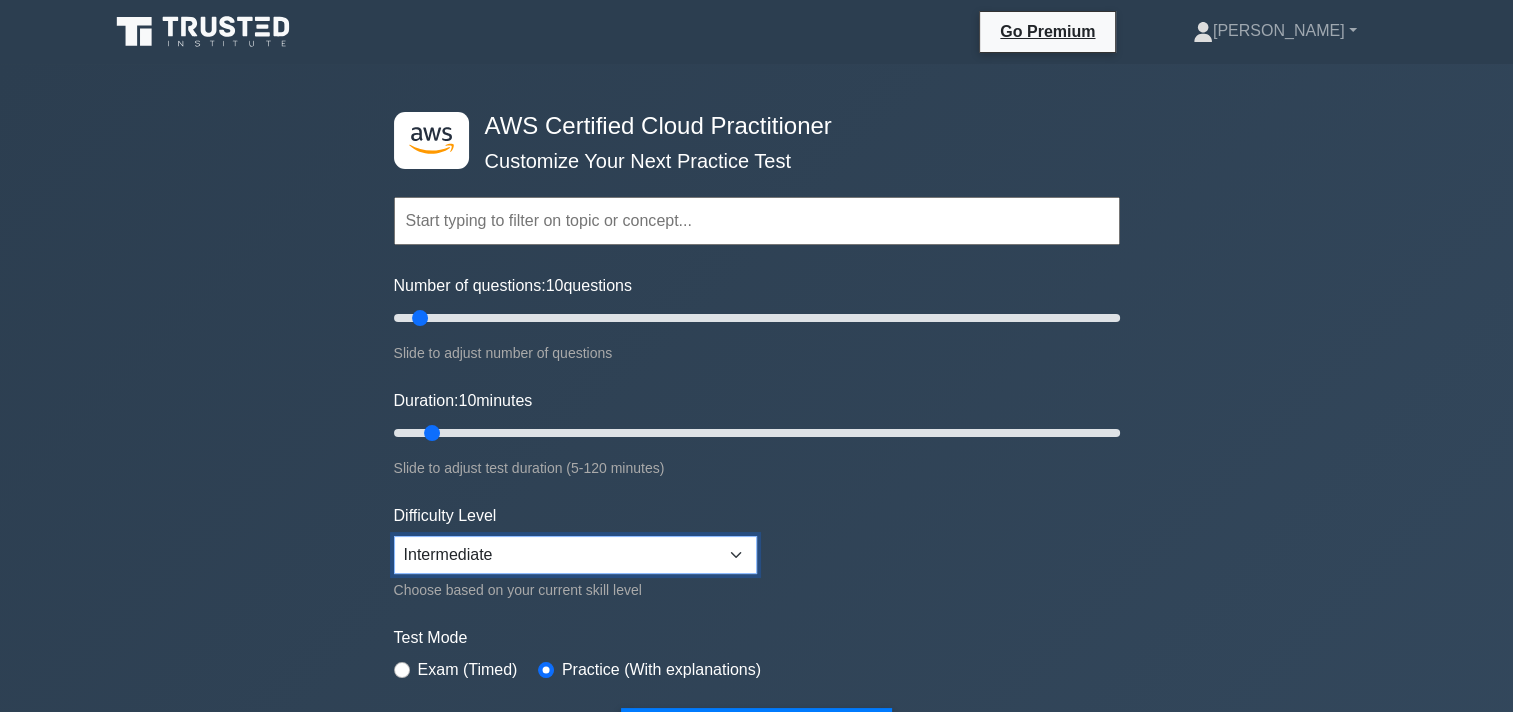 click on "Beginner
Intermediate
Expert" at bounding box center [575, 555] 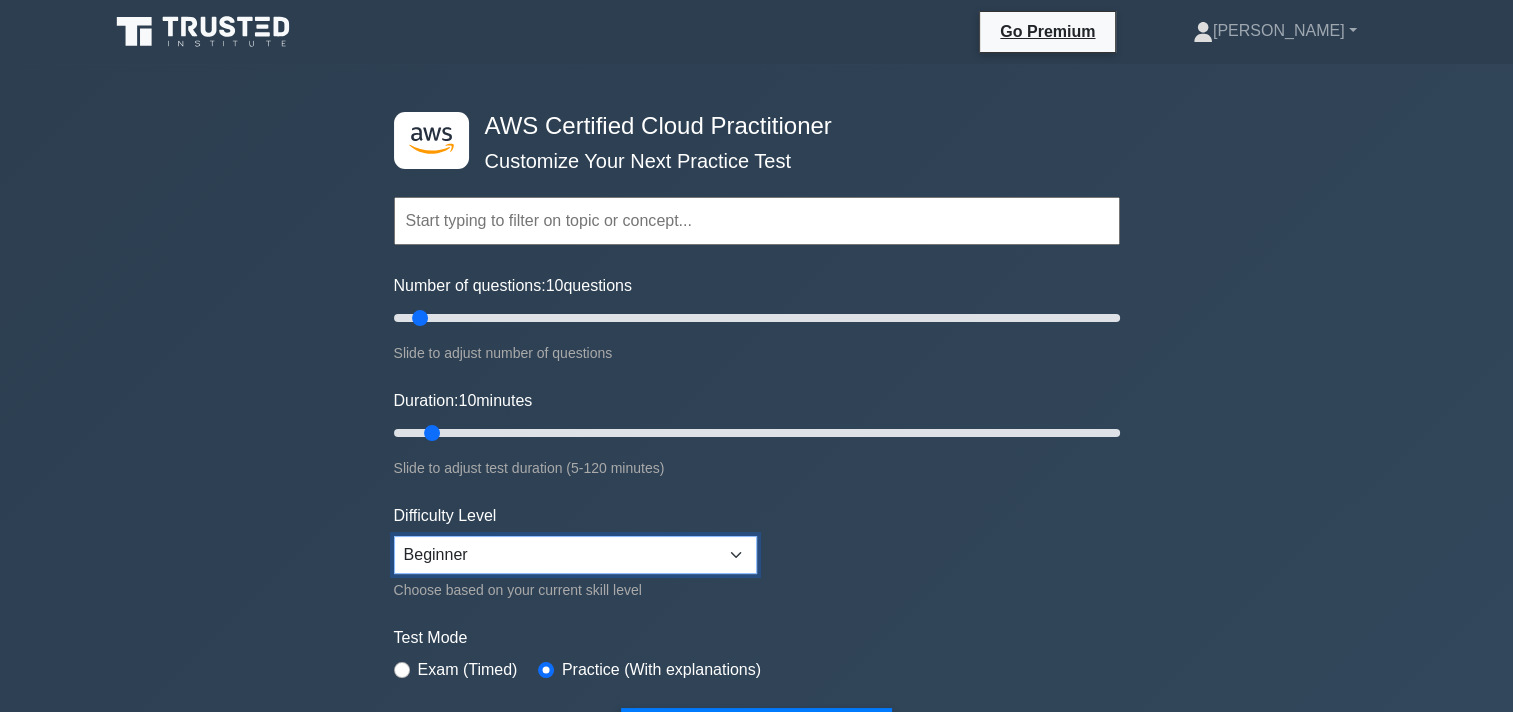 click on "Beginner
Intermediate
Expert" at bounding box center (575, 555) 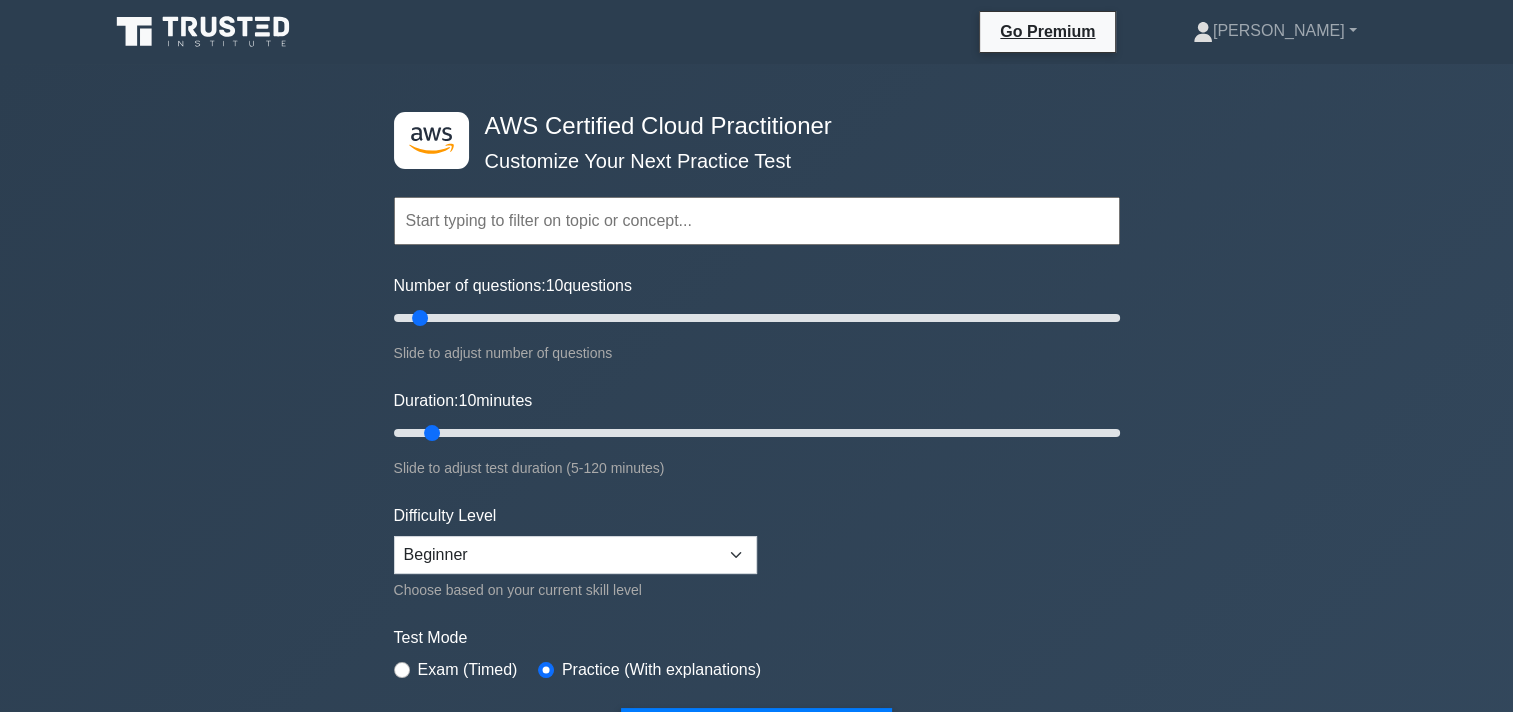 click at bounding box center [757, 221] 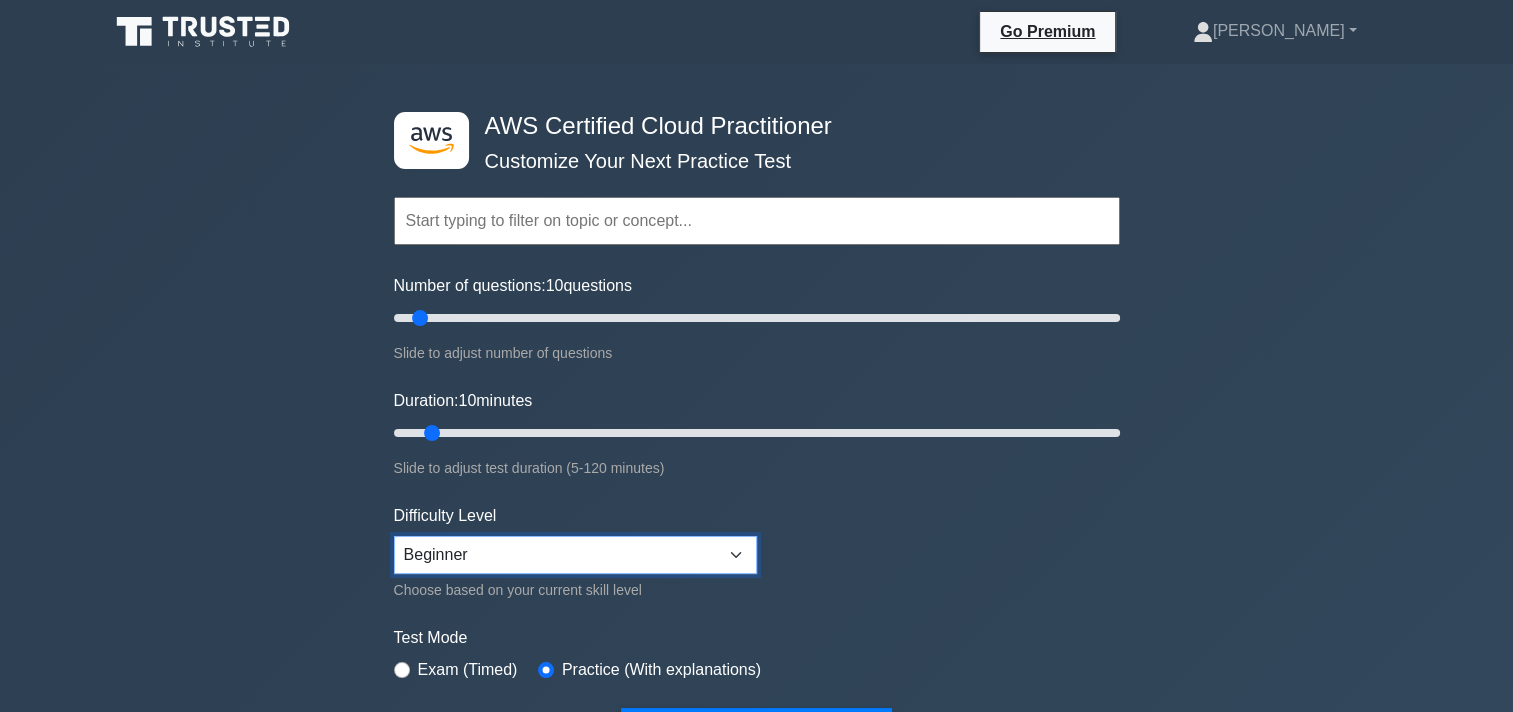 click on "Beginner
Intermediate
Expert" at bounding box center [575, 555] 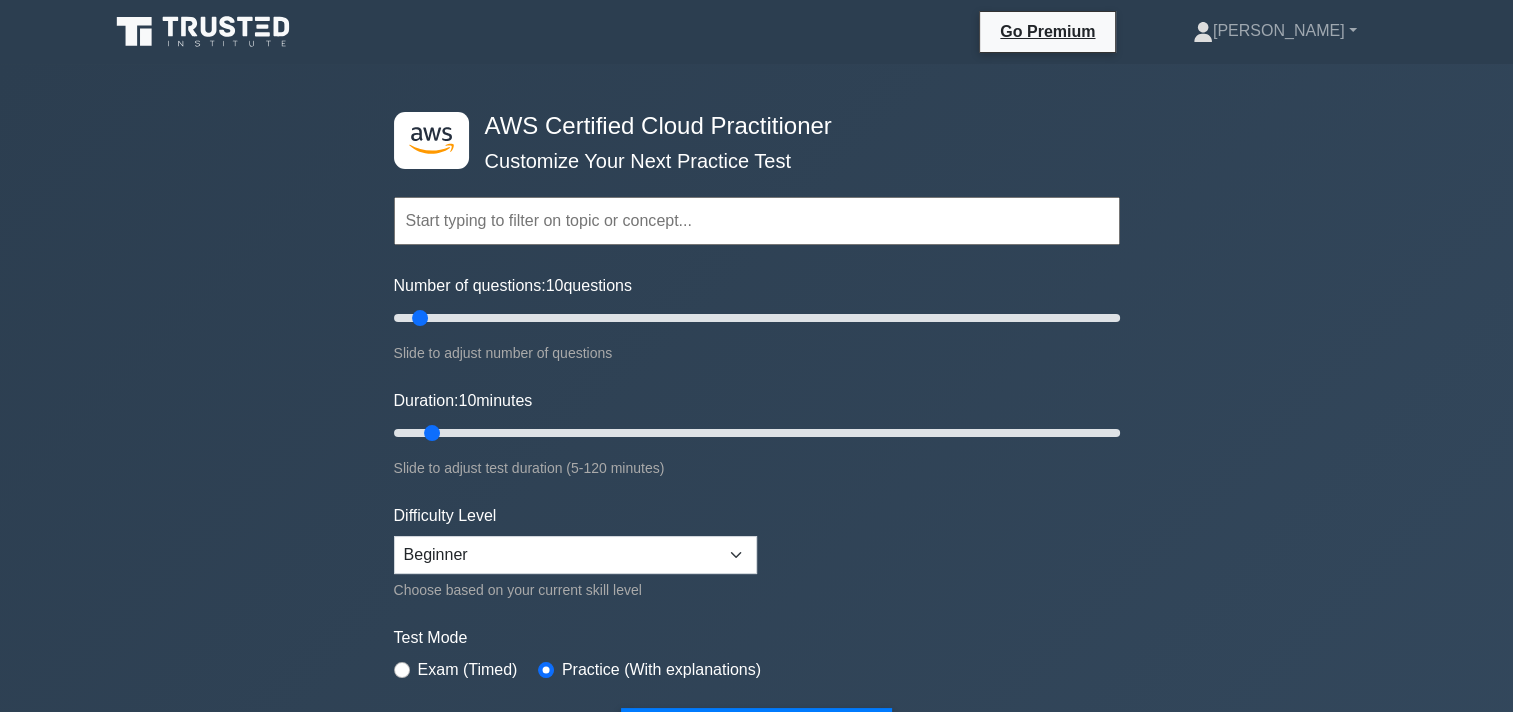 click on "Topics
Technologies and concepts
Analytics
Application Integration
Business Applications
Cloud Financial Management
Compute
Containers
Customer Engagement
Database
Developer Tools" at bounding box center [757, 445] 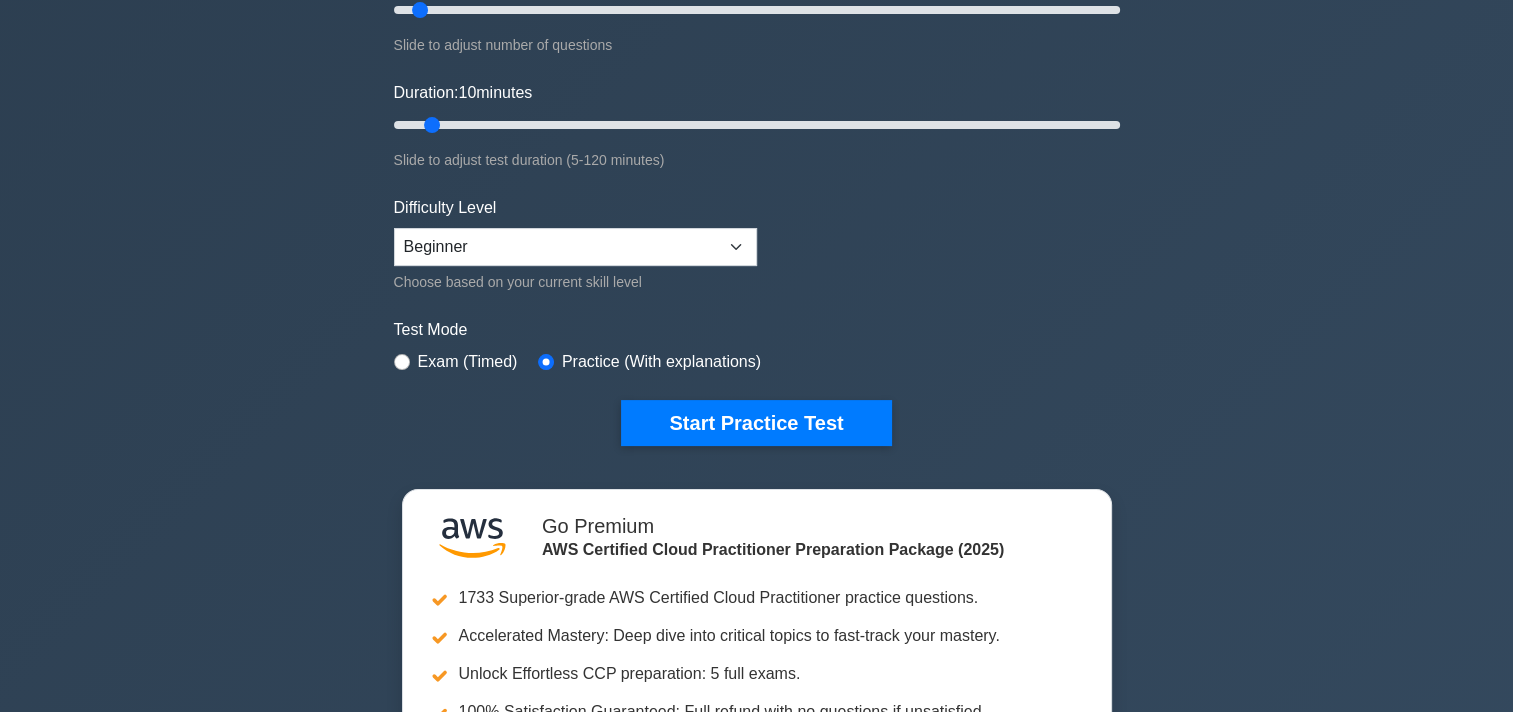 scroll, scrollTop: 0, scrollLeft: 0, axis: both 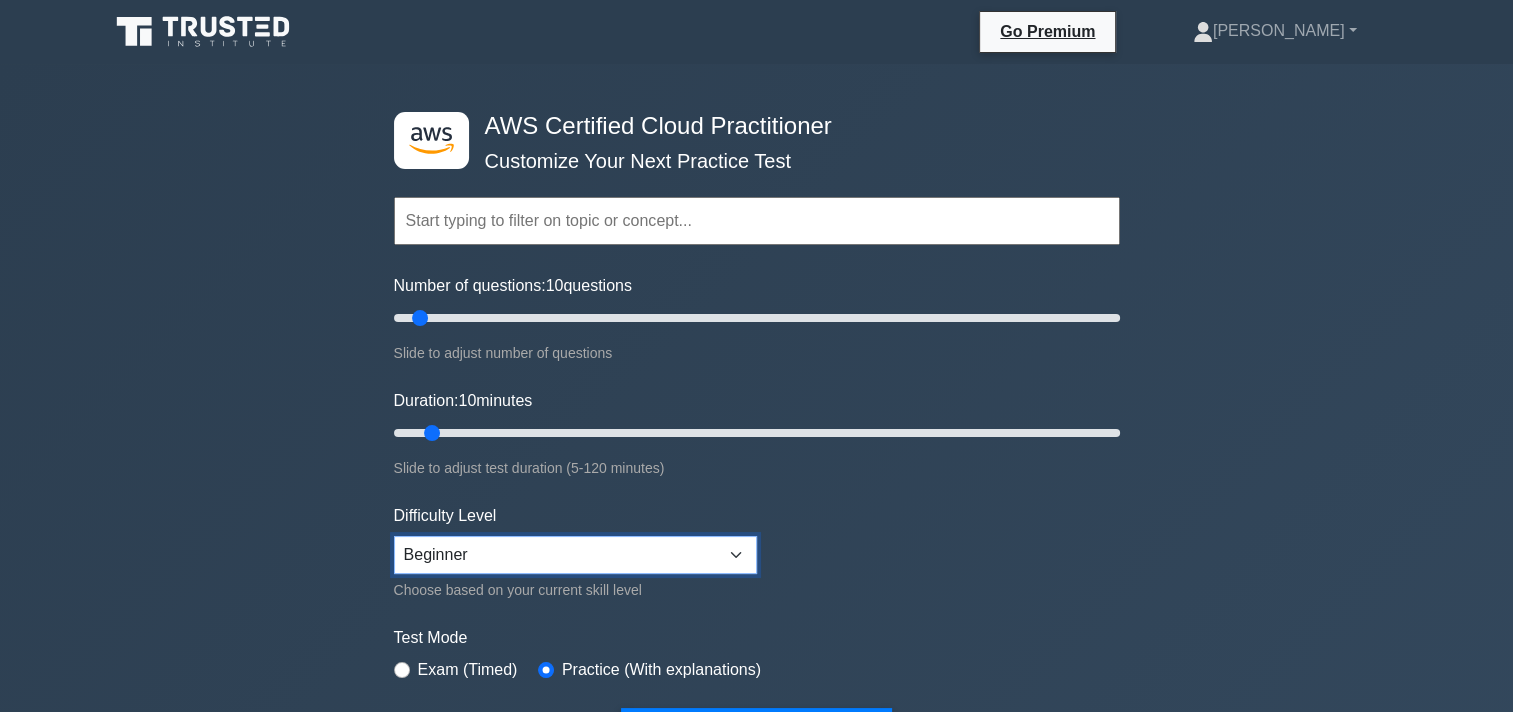 click on "Beginner
Intermediate
Expert" at bounding box center [575, 555] 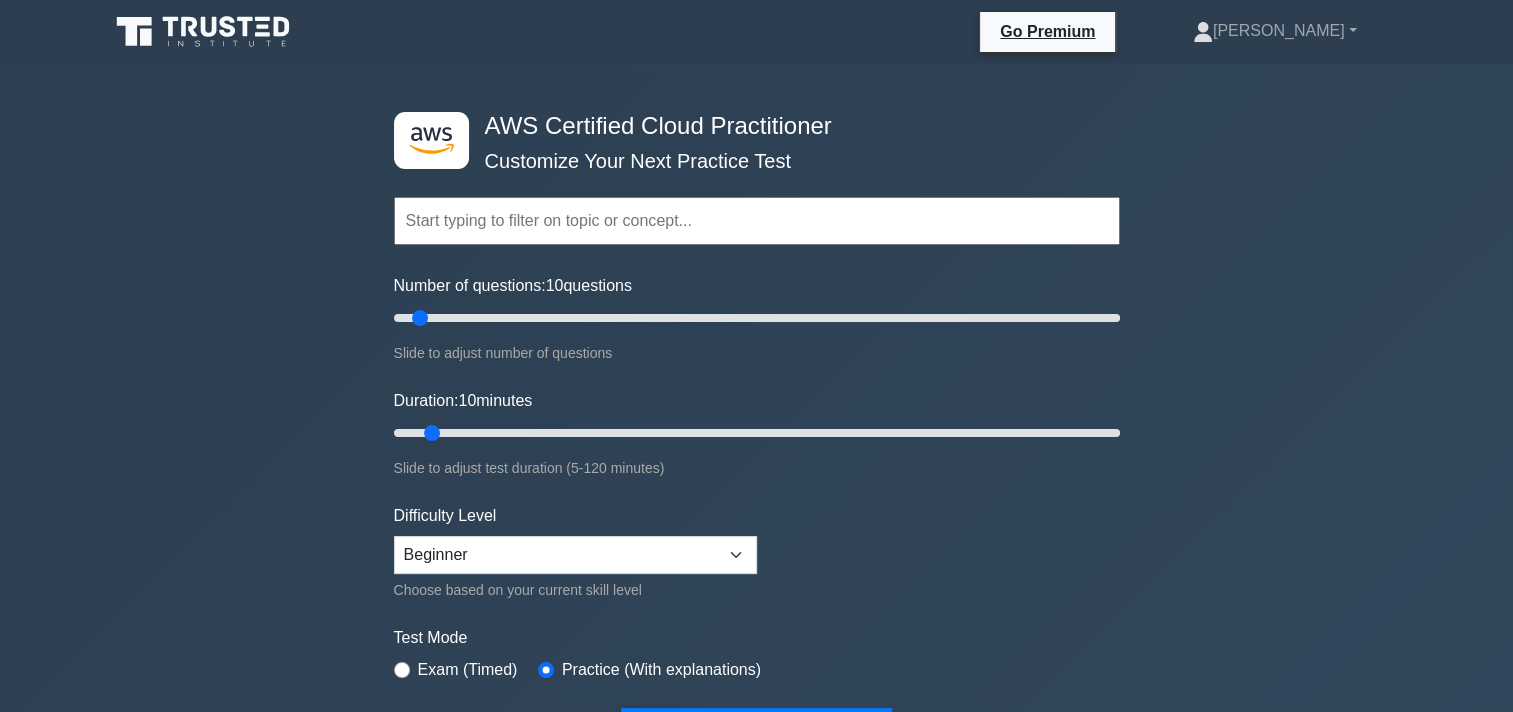 click on "Topics
Technologies and concepts
Analytics
Application Integration
Business Applications
Cloud Financial Management
Compute
Containers
Customer Engagement
Database
Developer Tools" at bounding box center (757, 445) 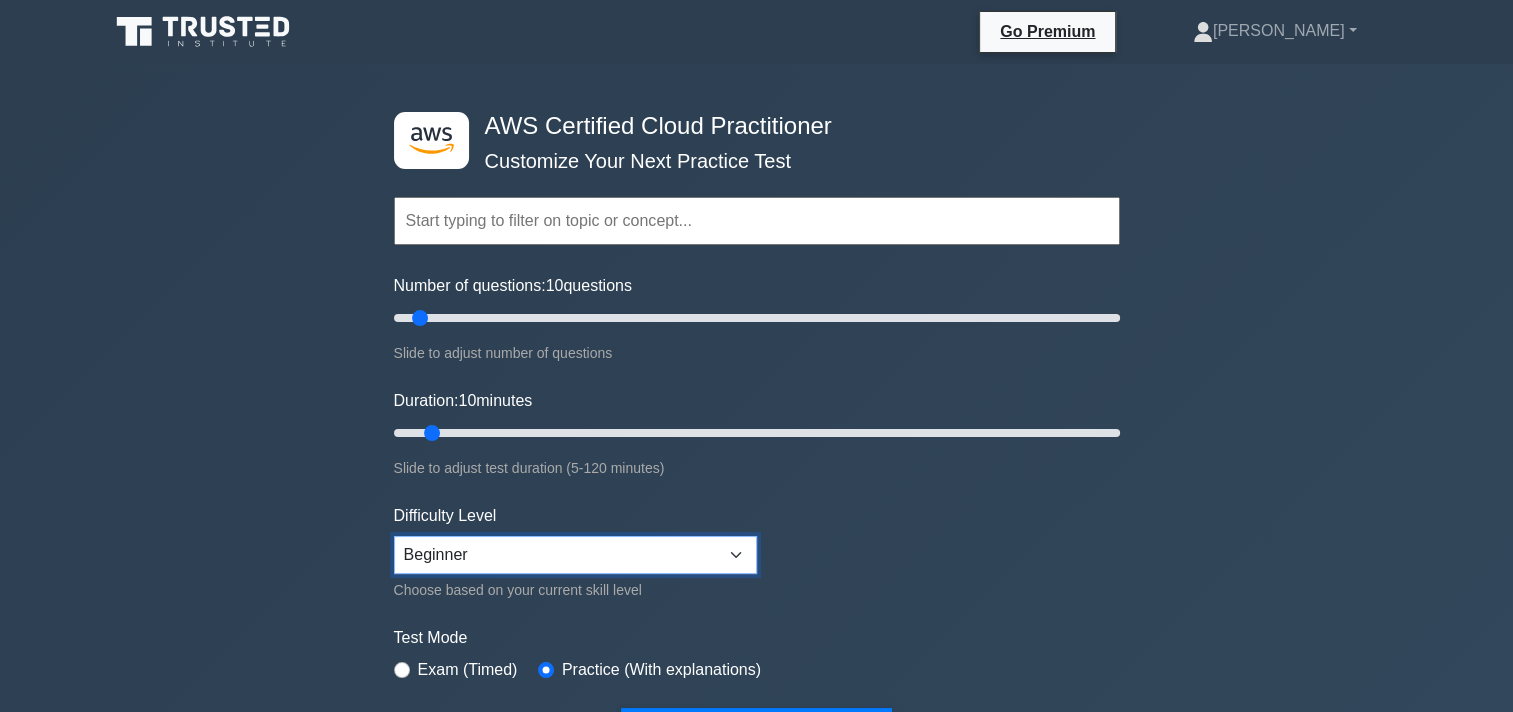 click on "Beginner
Intermediate
Expert" at bounding box center [575, 555] 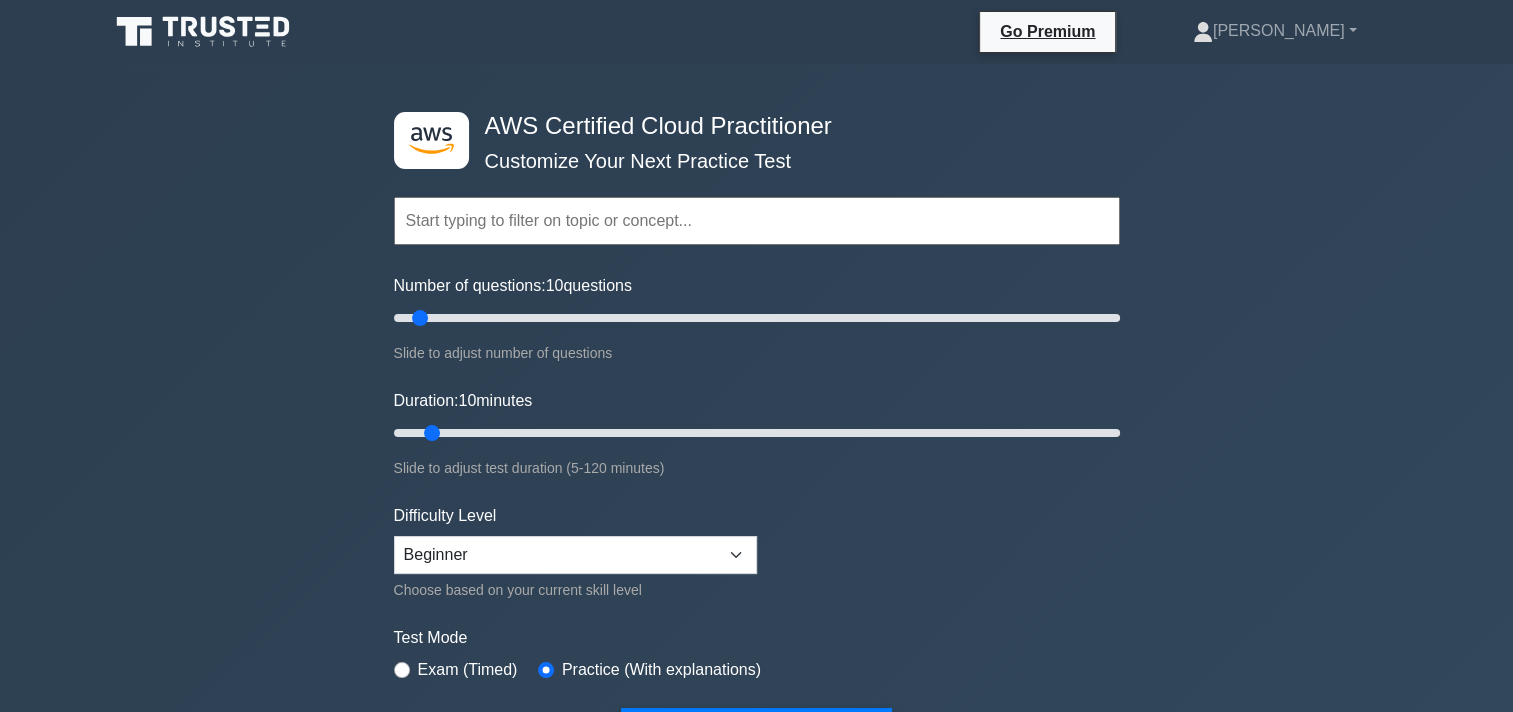 click on "Topics
Technologies and concepts
Analytics
Application Integration
Business Applications
Cloud Financial Management
Compute
Containers
Customer Engagement
Database
Developer Tools" at bounding box center (757, 445) 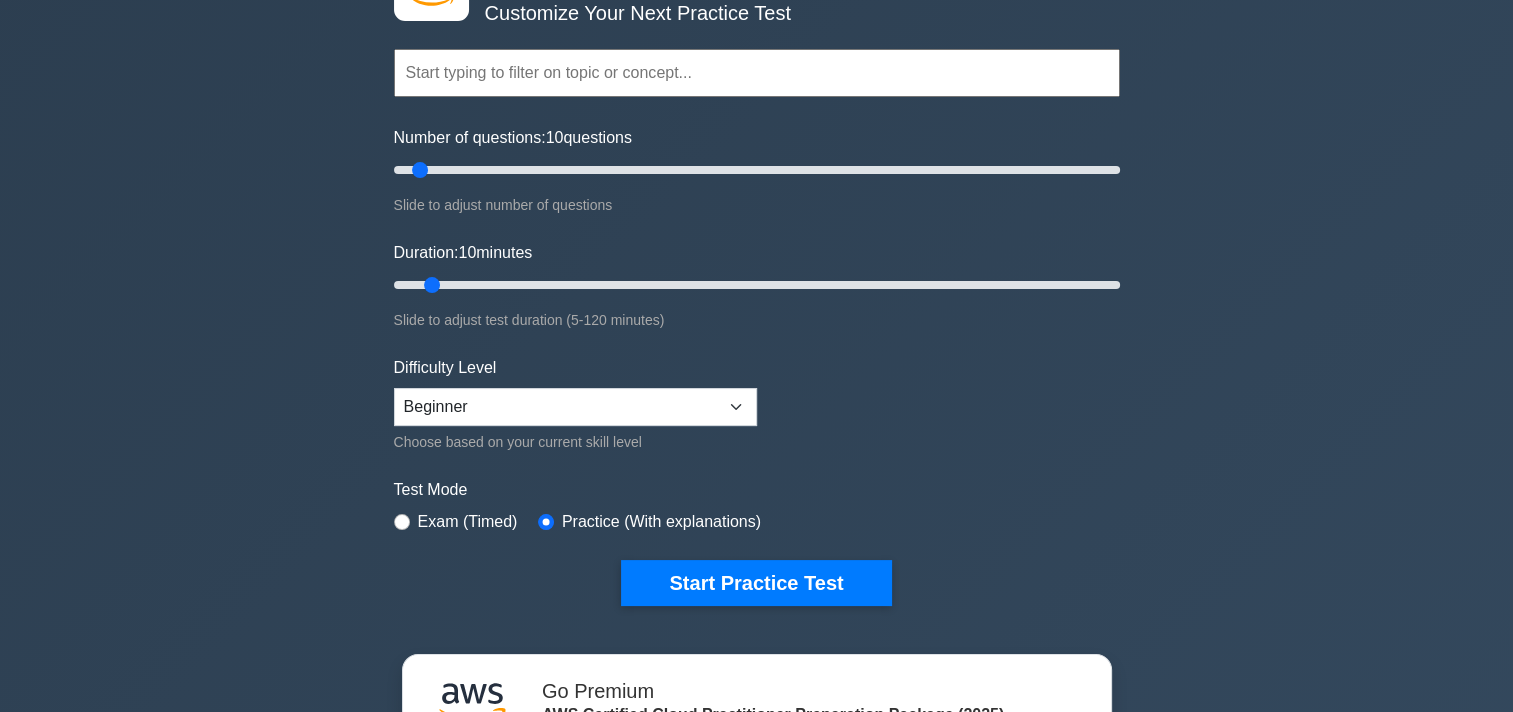 scroll, scrollTop: 200, scrollLeft: 0, axis: vertical 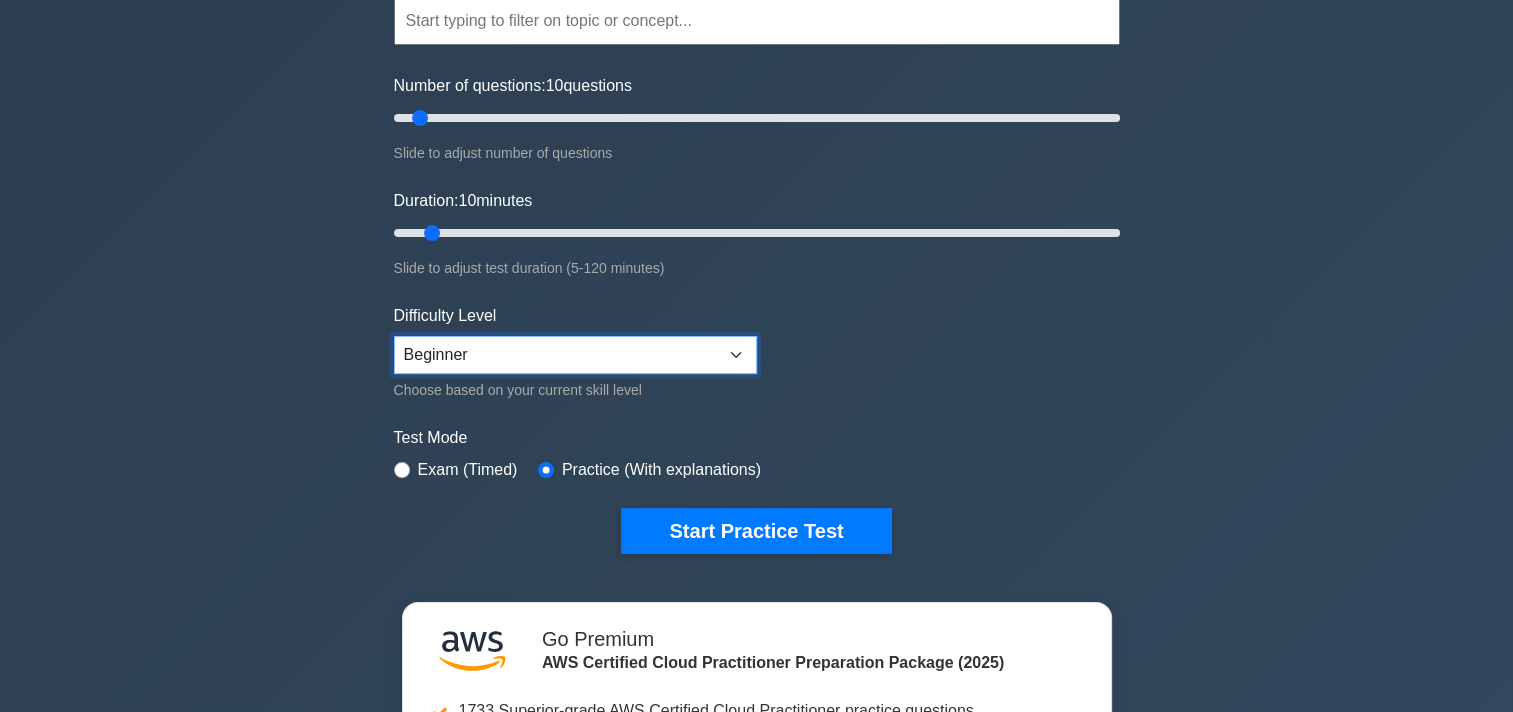 click on "Beginner
Intermediate
Expert" at bounding box center (575, 355) 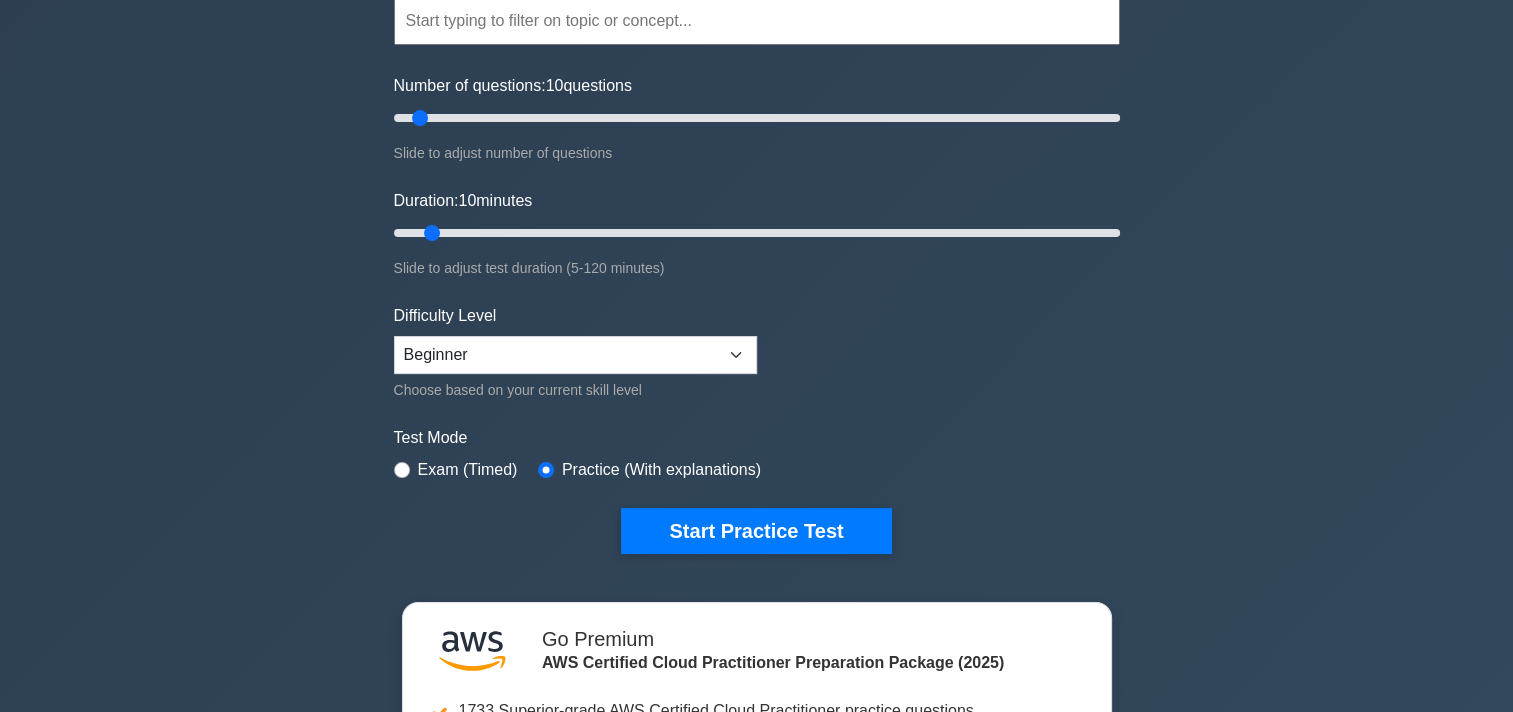 click on "Topics
Technologies and concepts
Analytics
Application Integration
Business Applications
Cloud Financial Management
Compute
Containers
Customer Engagement
Database
Developer Tools" at bounding box center (757, 245) 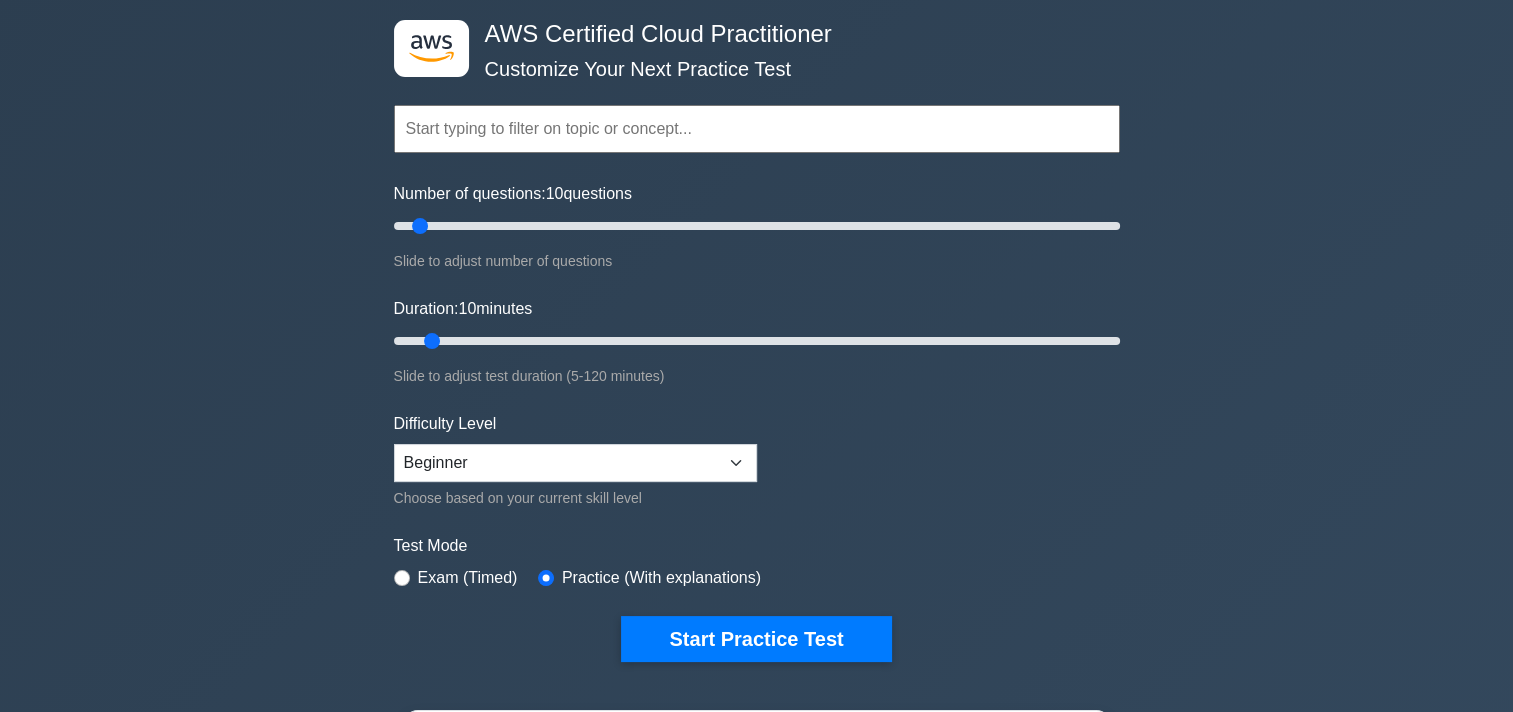 scroll, scrollTop: 0, scrollLeft: 0, axis: both 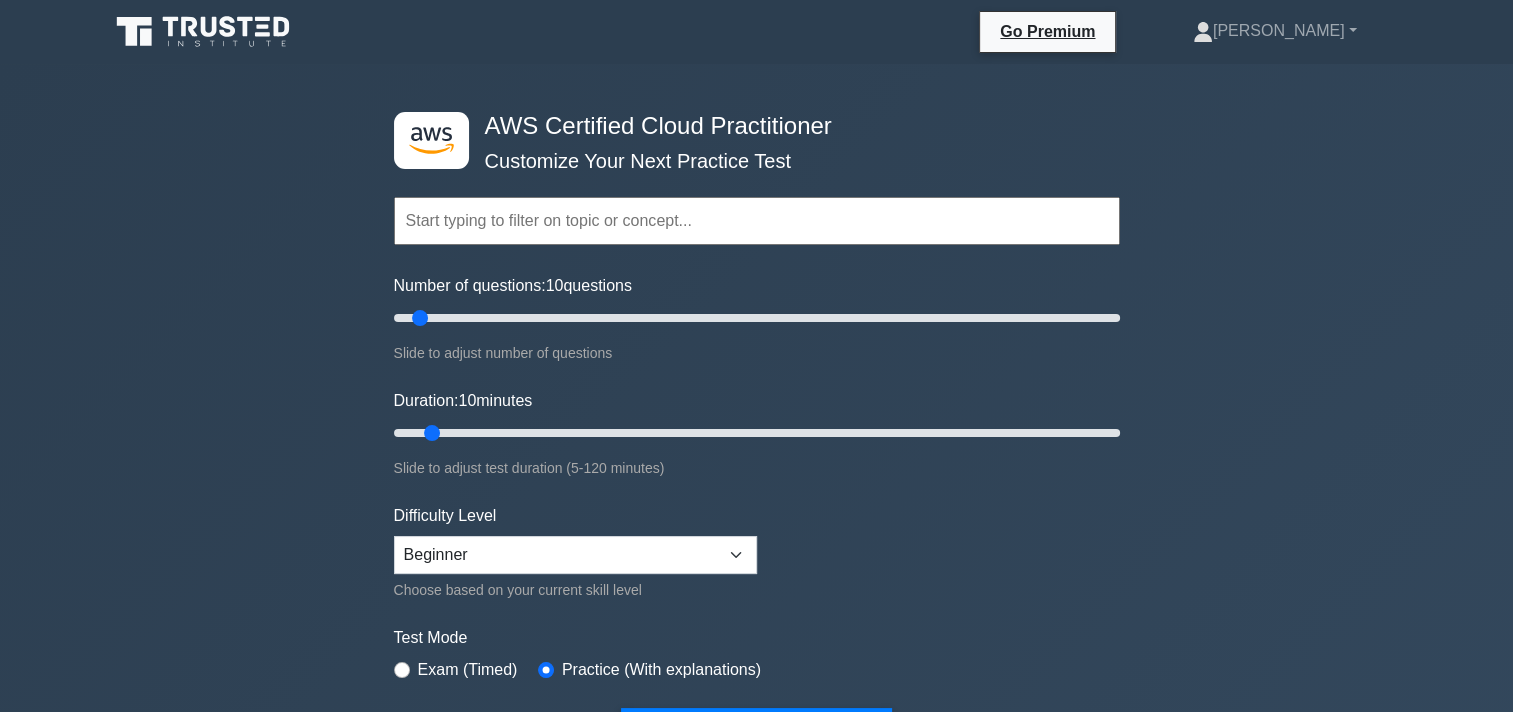 click on ".st0{fill:#252F3E;} .st1{fill-rule:evenodd;clip-rule:evenodd;fill:#FF9900;}
AWS Certified Cloud Practitioner
Customize Your Next Practice Test
Topics
Technologies and concepts
Analytics
Application Integration
Business Applications
Cloud Financial Management
Compute" at bounding box center (756, 642) 